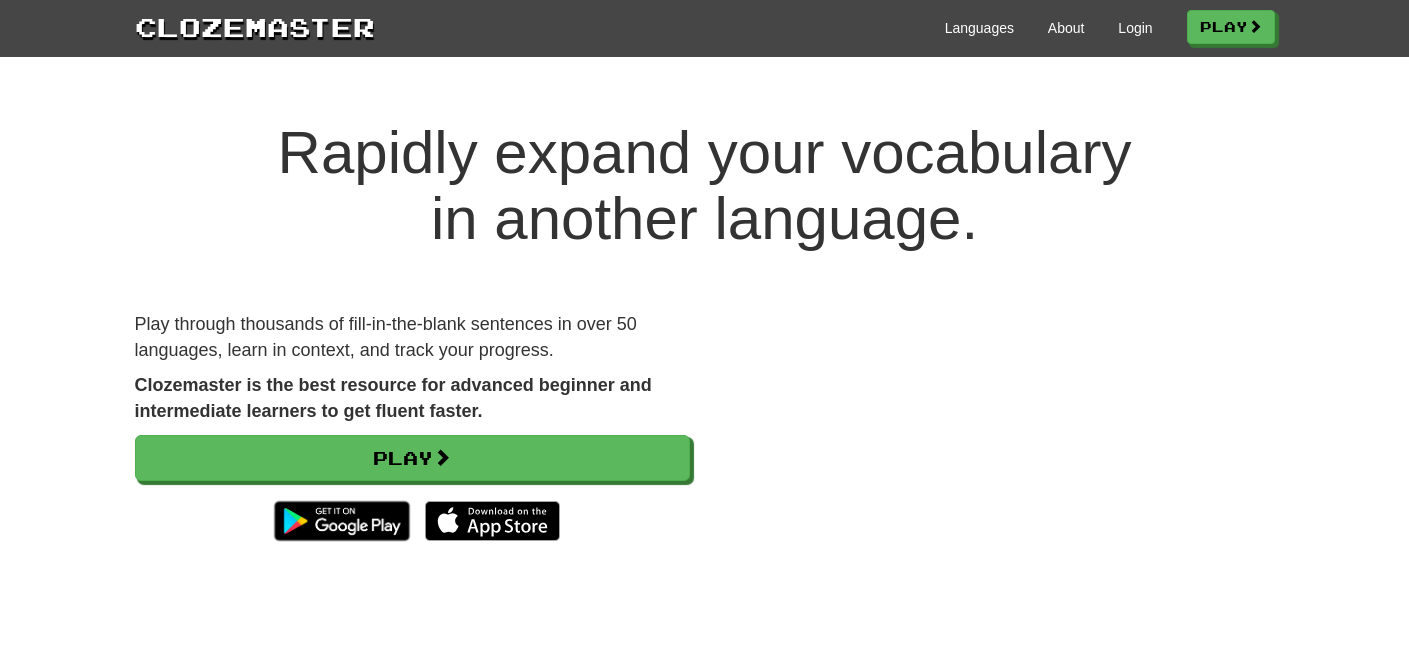 scroll, scrollTop: 0, scrollLeft: 0, axis: both 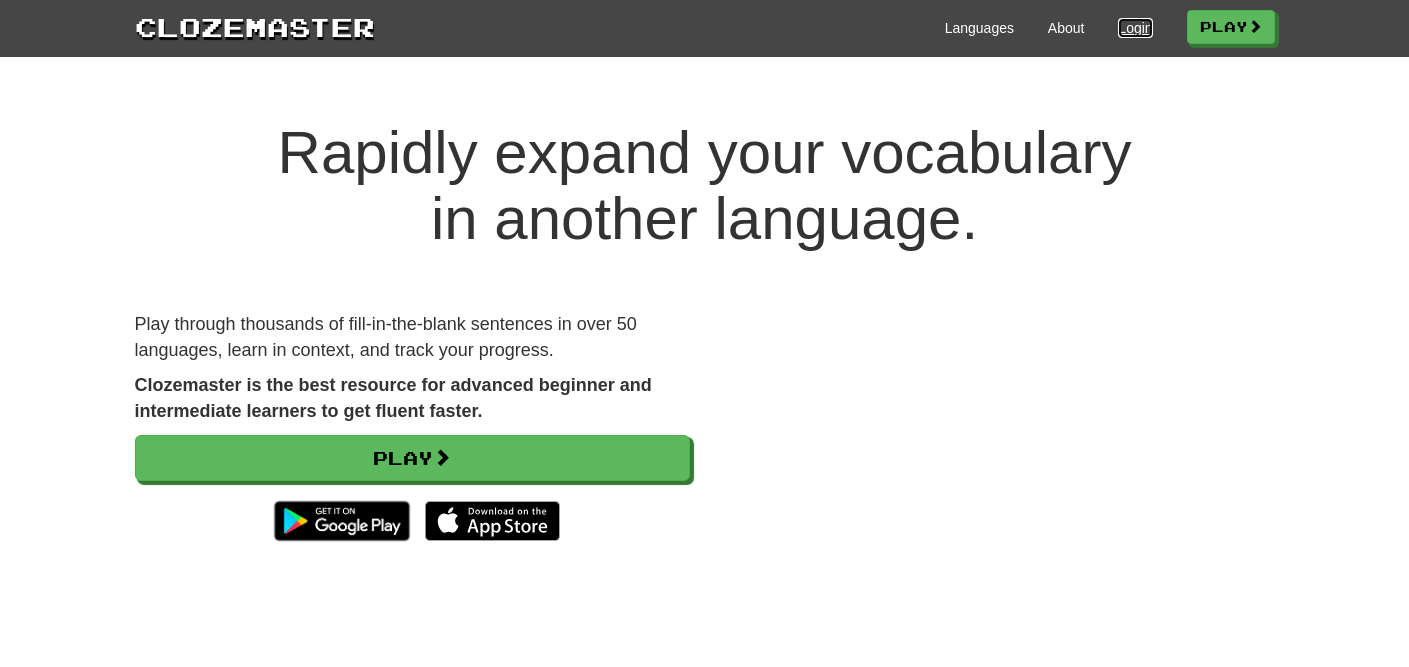 click on "Login" at bounding box center (1135, 28) 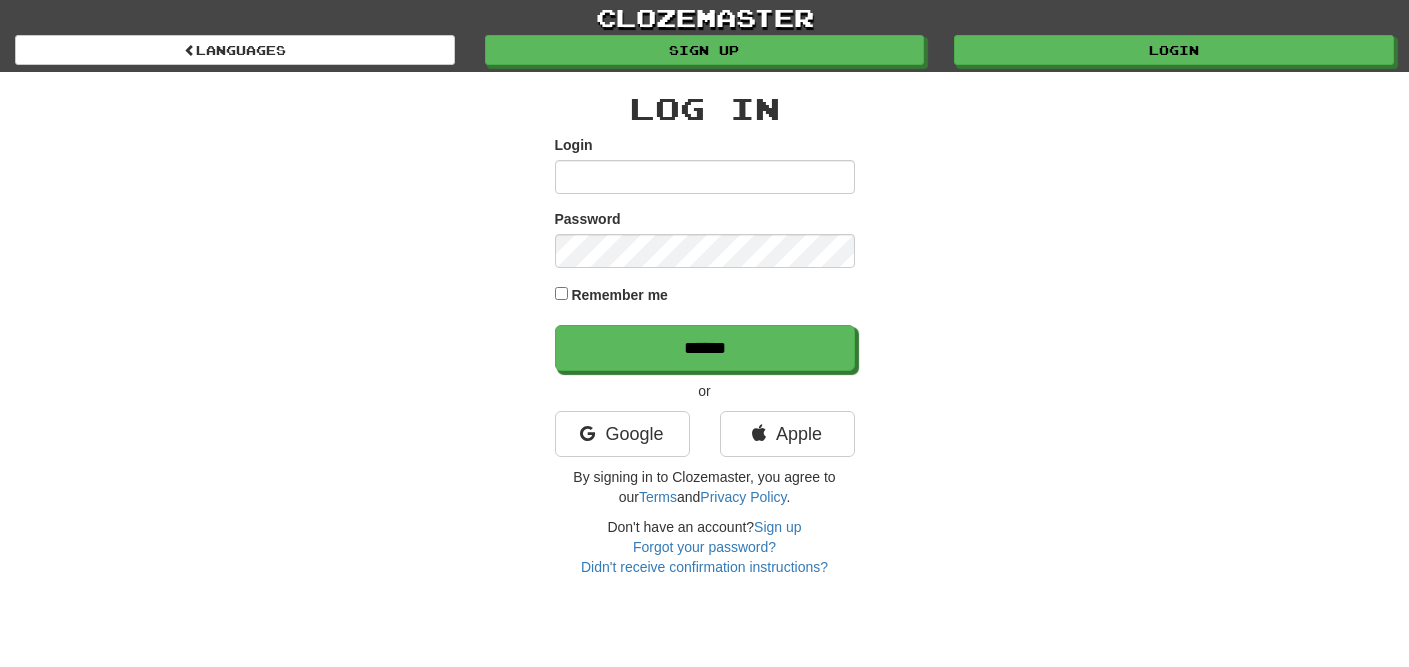 scroll, scrollTop: 0, scrollLeft: 0, axis: both 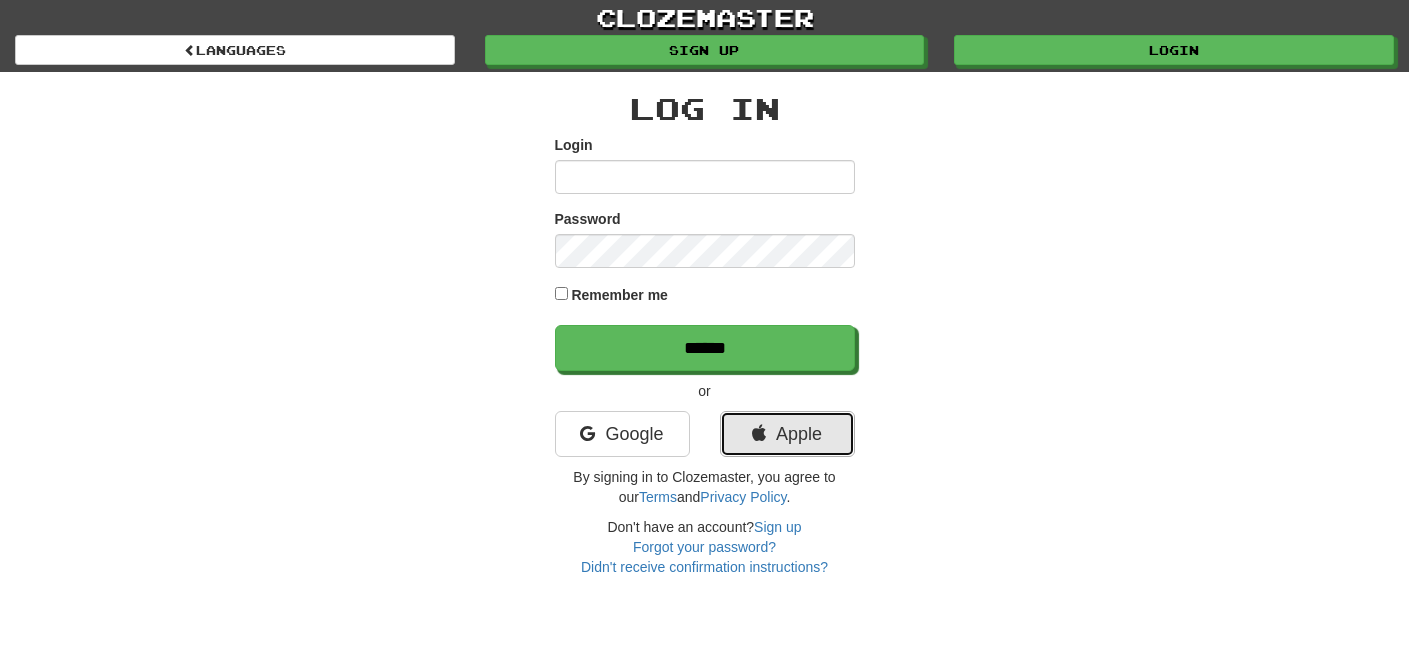 click on "Apple" at bounding box center [787, 434] 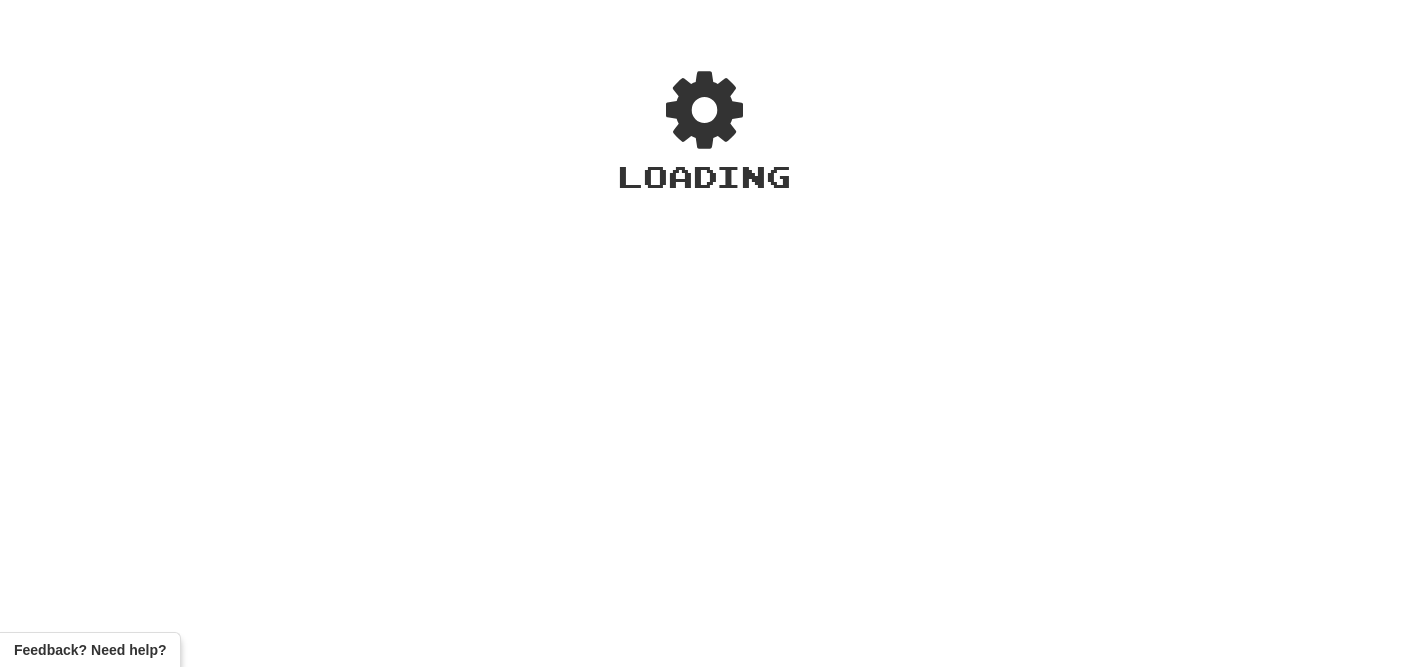 scroll, scrollTop: 0, scrollLeft: 0, axis: both 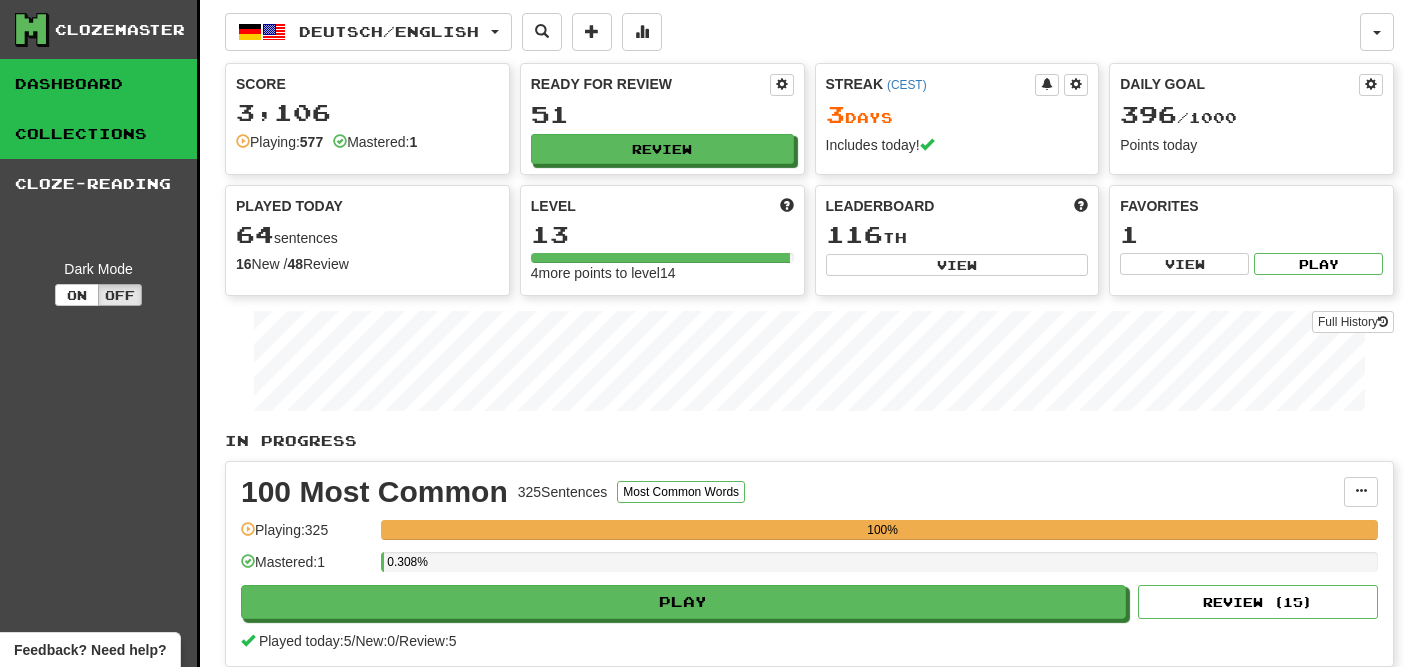 click on "Collections" at bounding box center (98, 134) 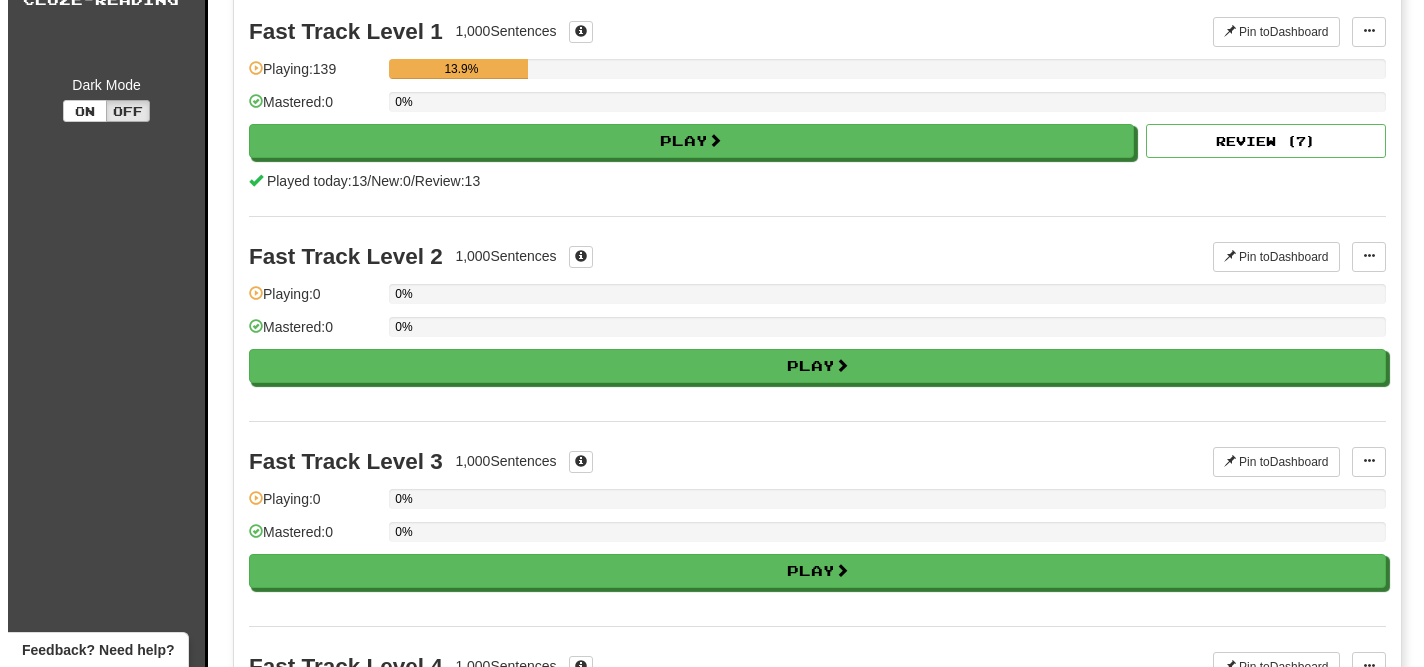 scroll, scrollTop: 0, scrollLeft: 0, axis: both 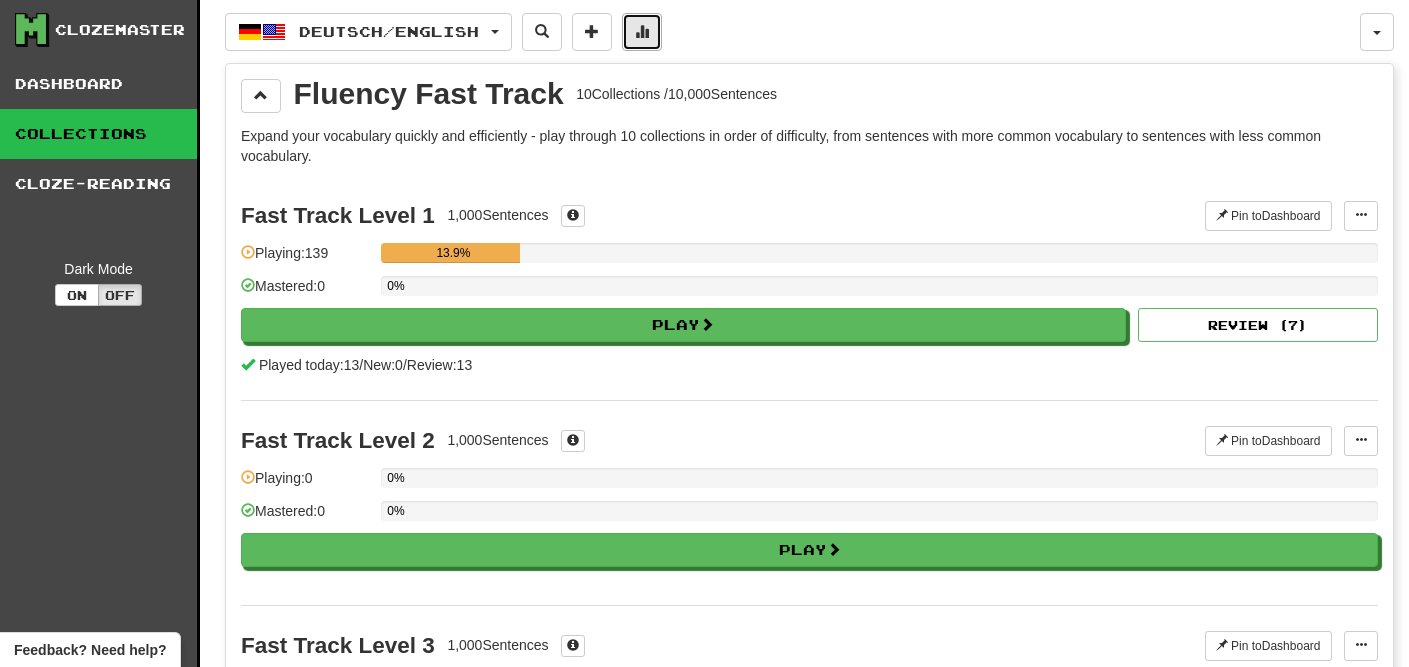 click at bounding box center [642, 32] 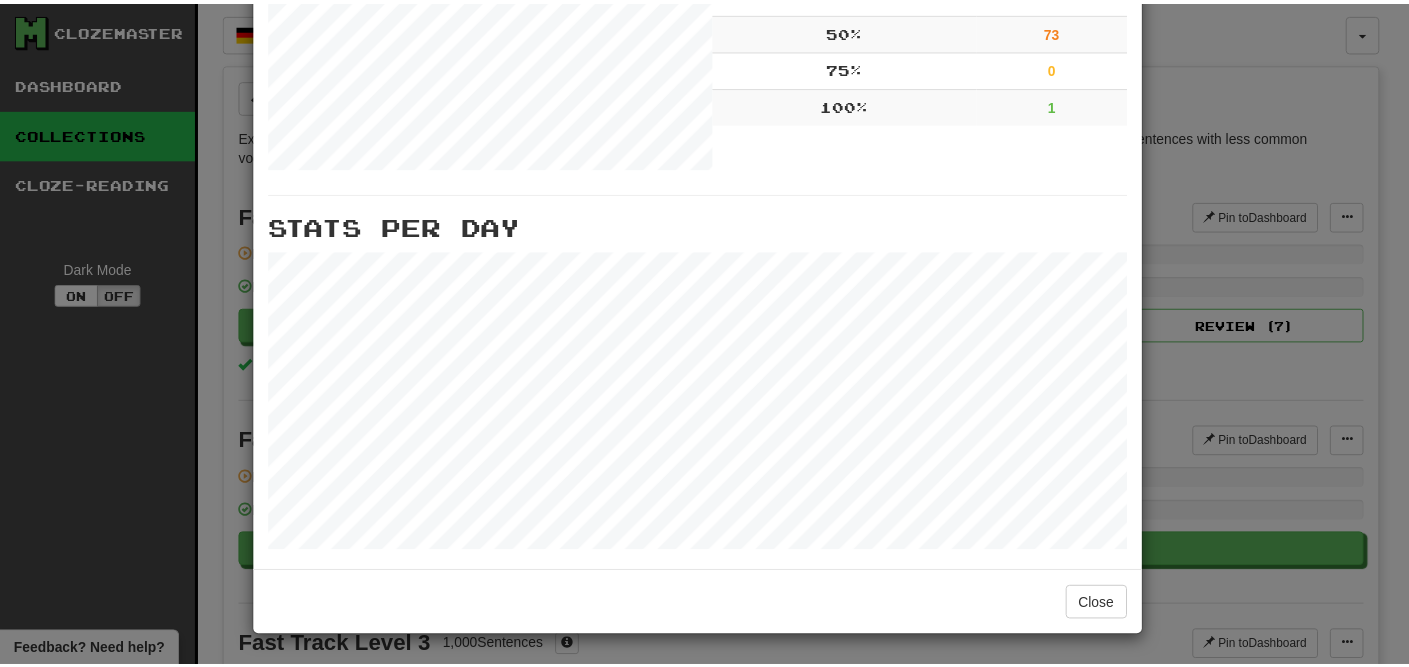 scroll, scrollTop: 0, scrollLeft: 0, axis: both 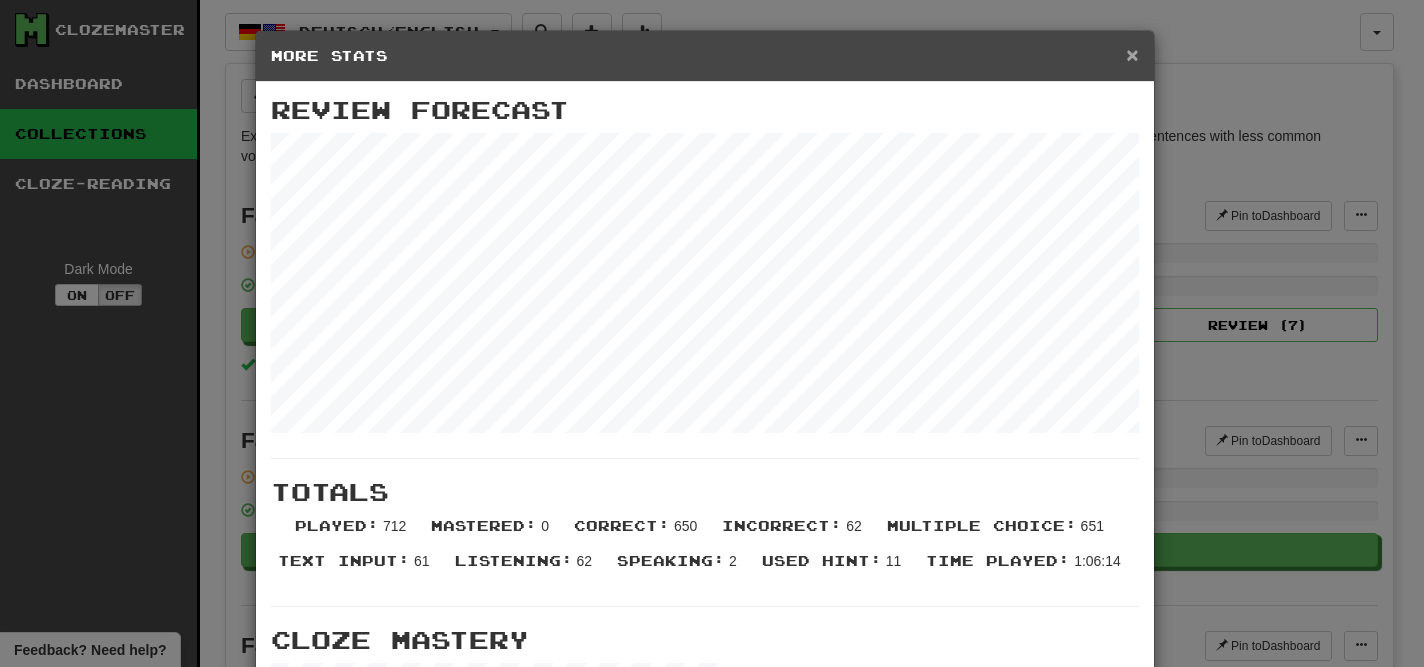 click on "×" at bounding box center (1132, 54) 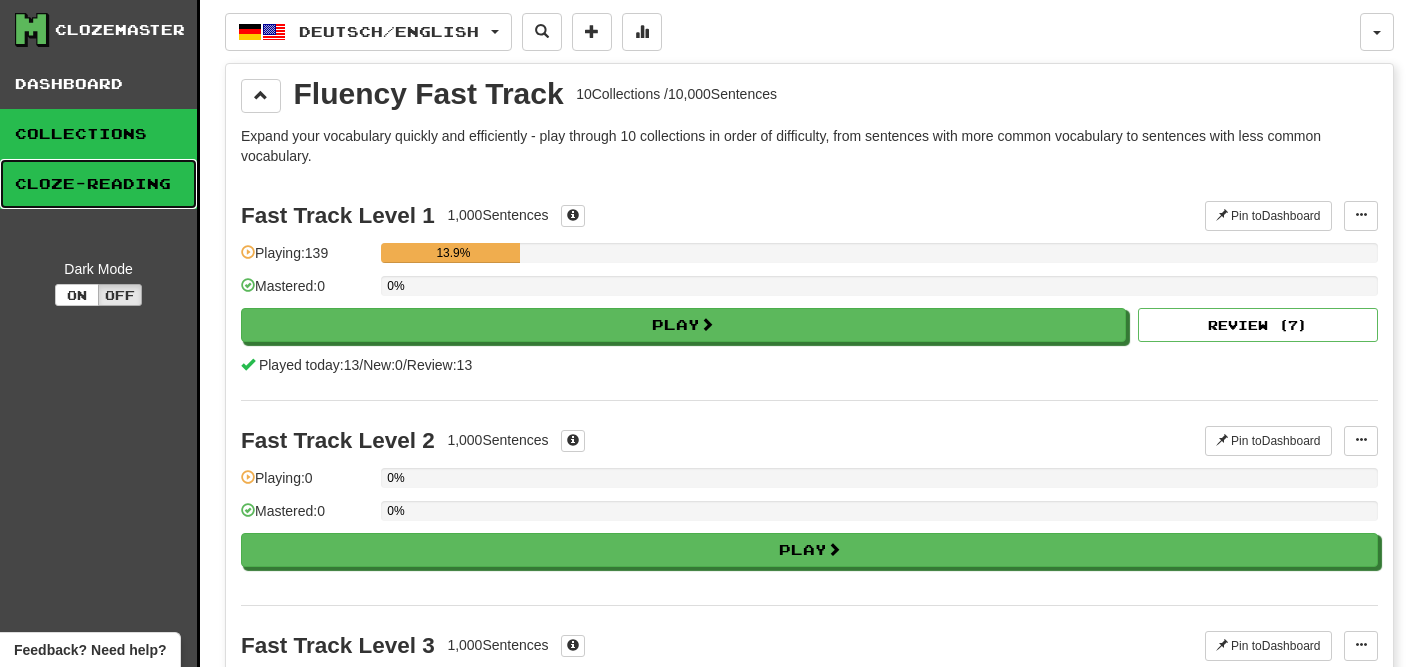 click on "Cloze-Reading" at bounding box center [98, 184] 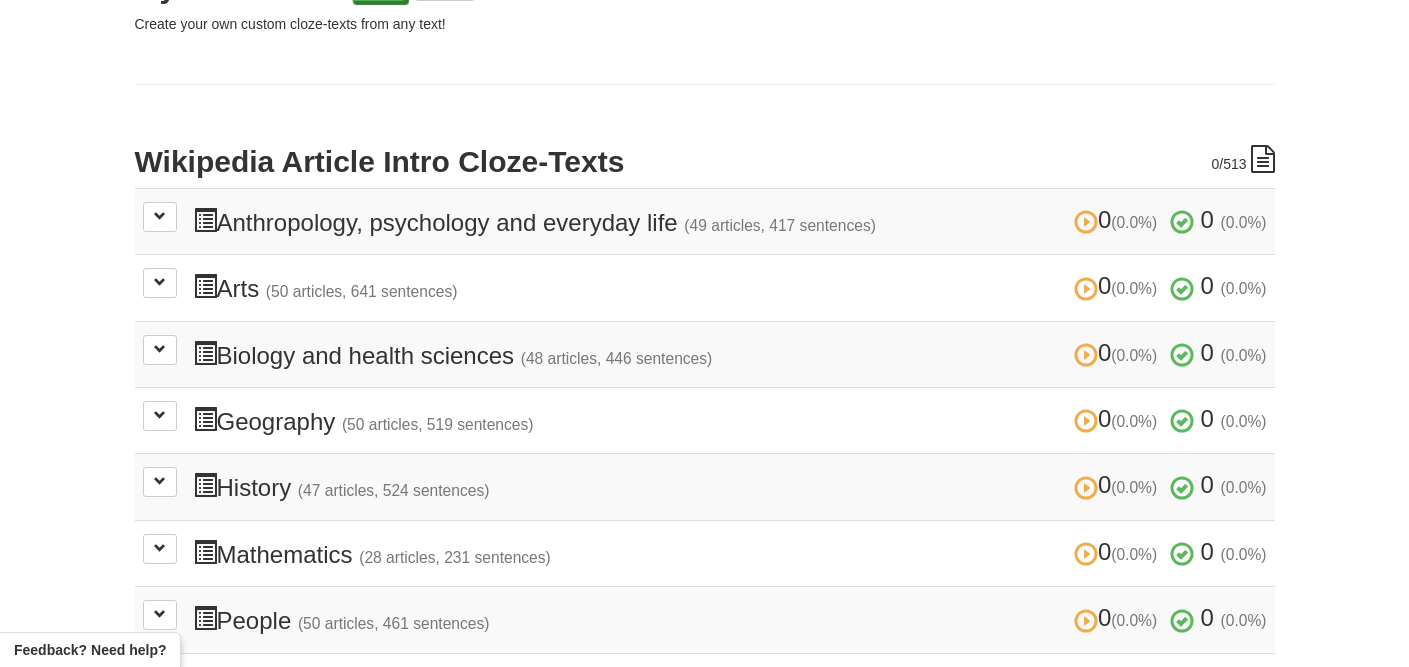 scroll, scrollTop: 481, scrollLeft: 0, axis: vertical 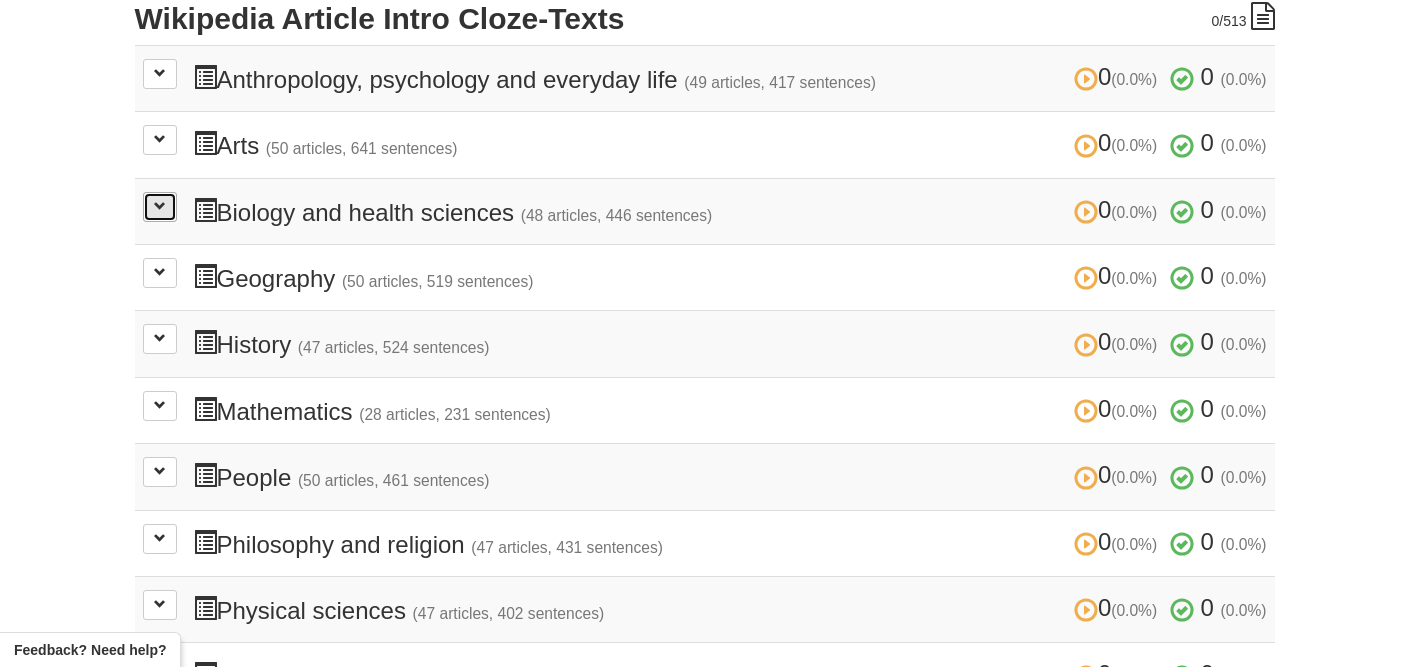 click at bounding box center [160, 206] 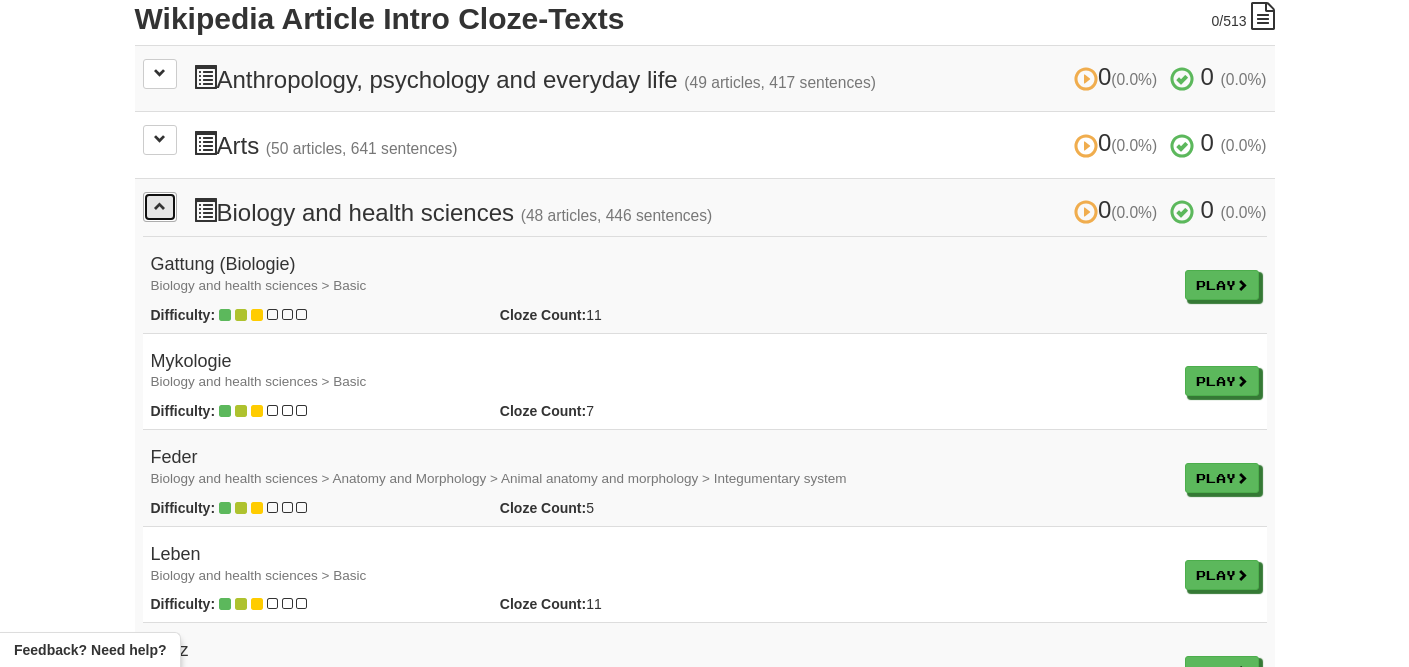 click at bounding box center (160, 206) 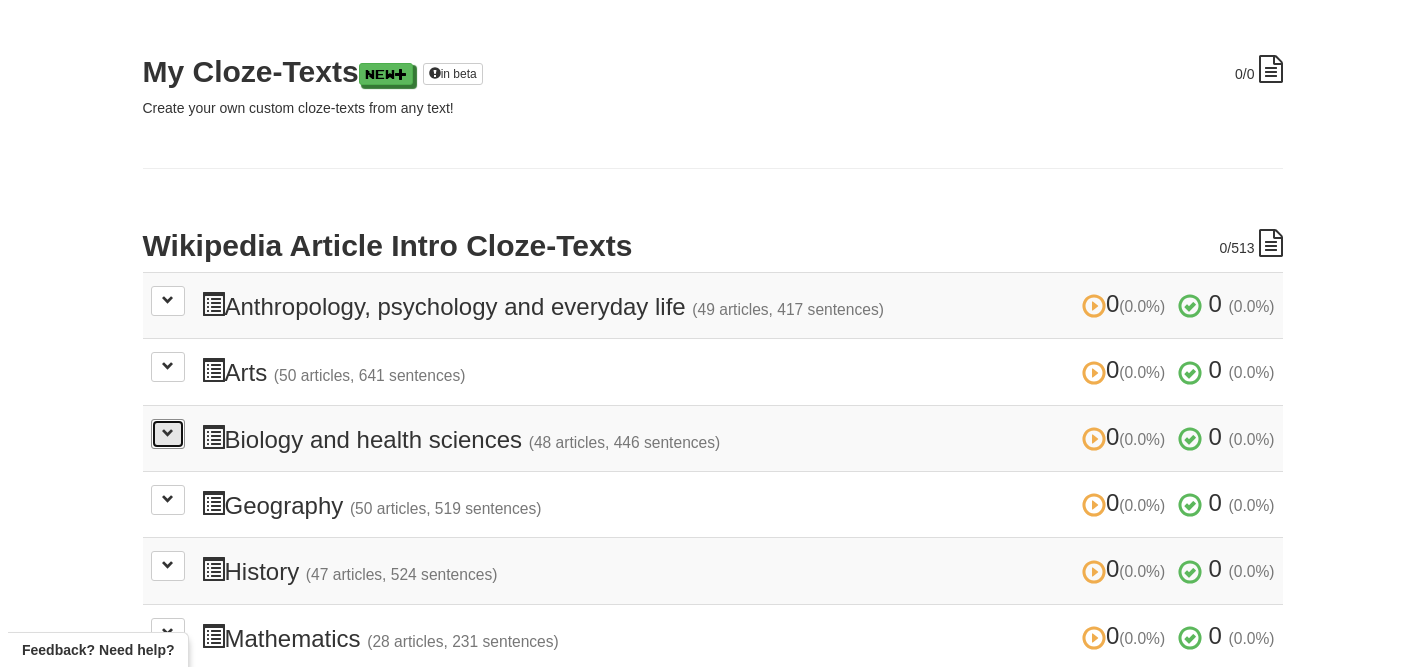 scroll, scrollTop: 247, scrollLeft: 0, axis: vertical 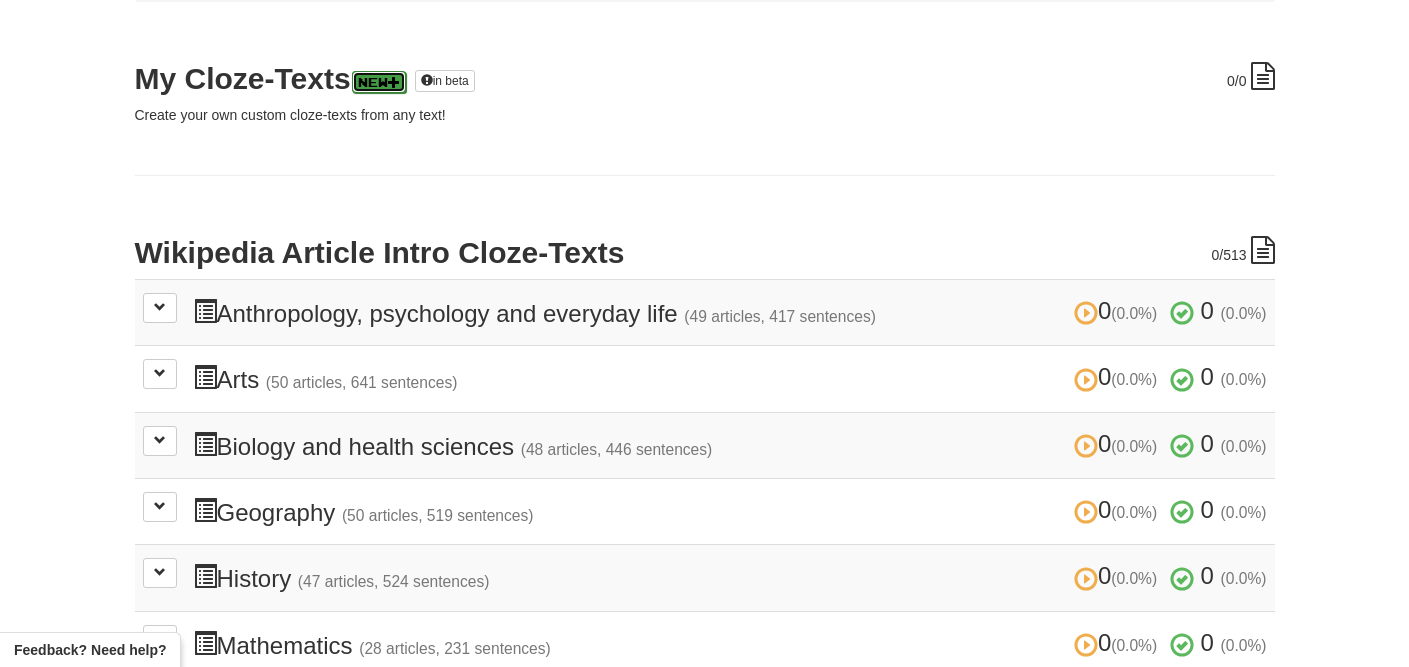 click on "New" at bounding box center (379, 82) 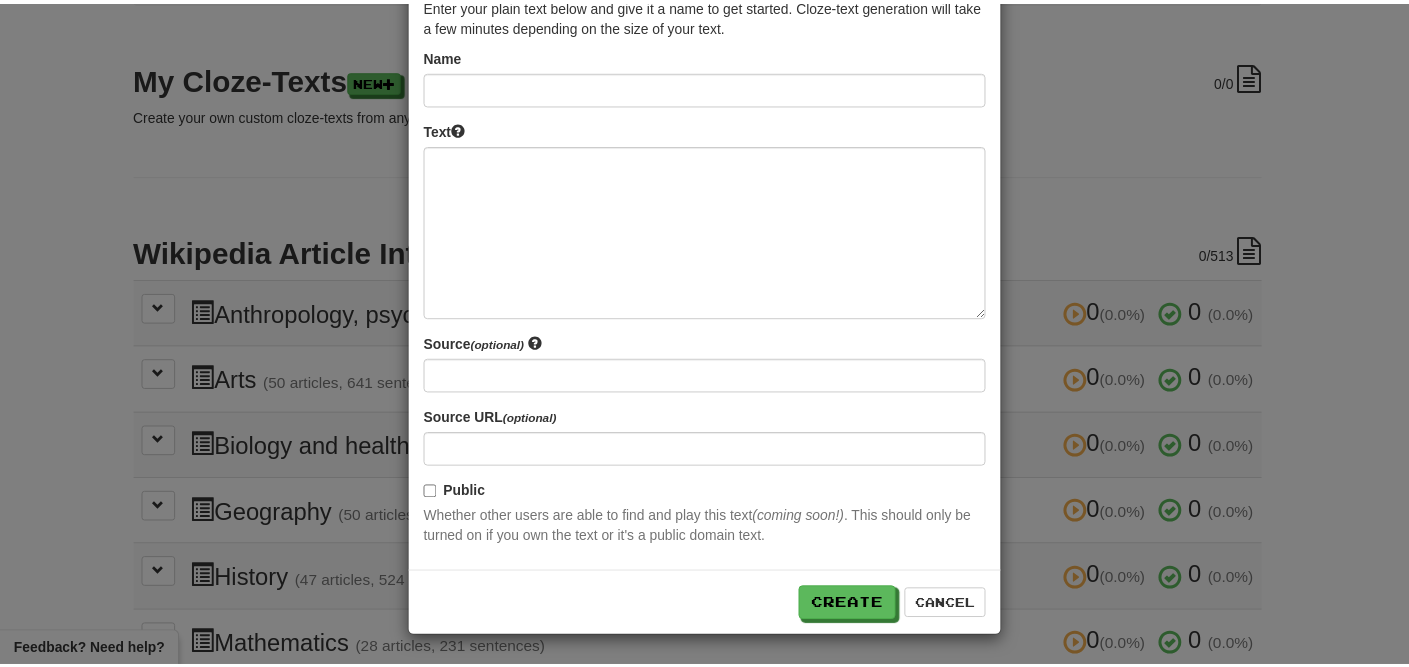 scroll, scrollTop: 0, scrollLeft: 0, axis: both 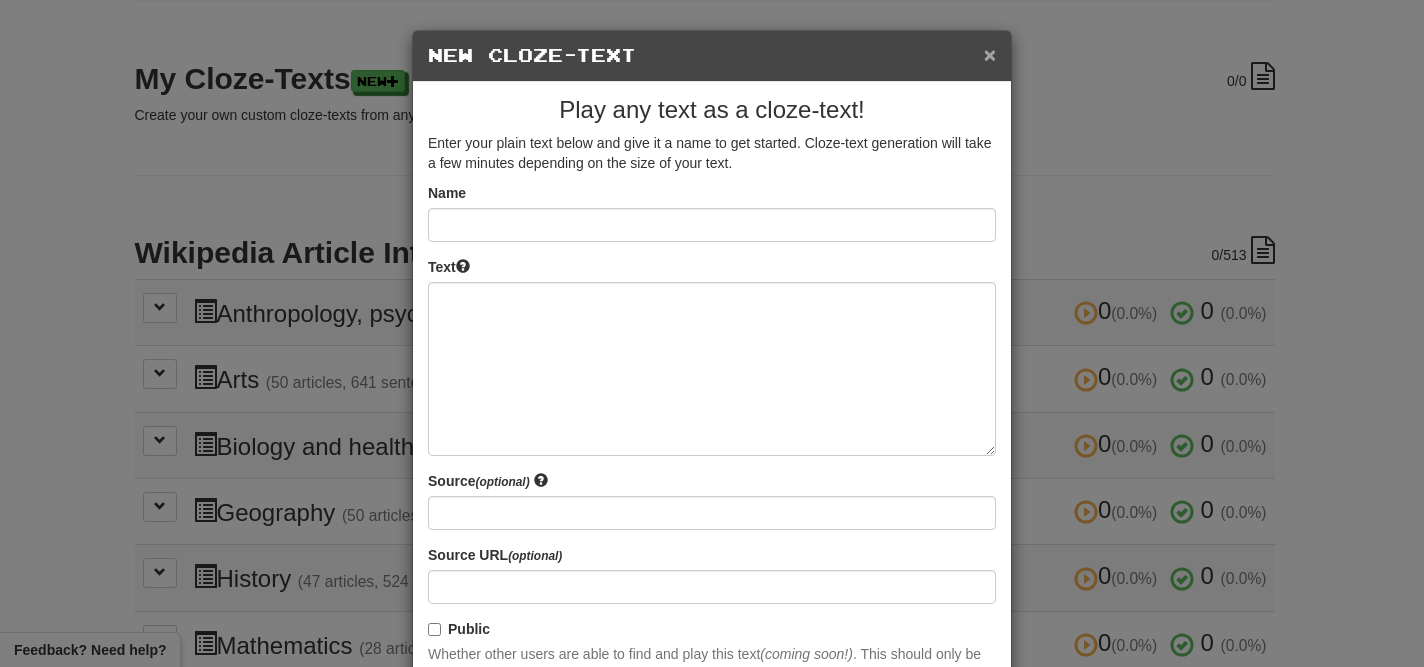 click on "×" at bounding box center (990, 54) 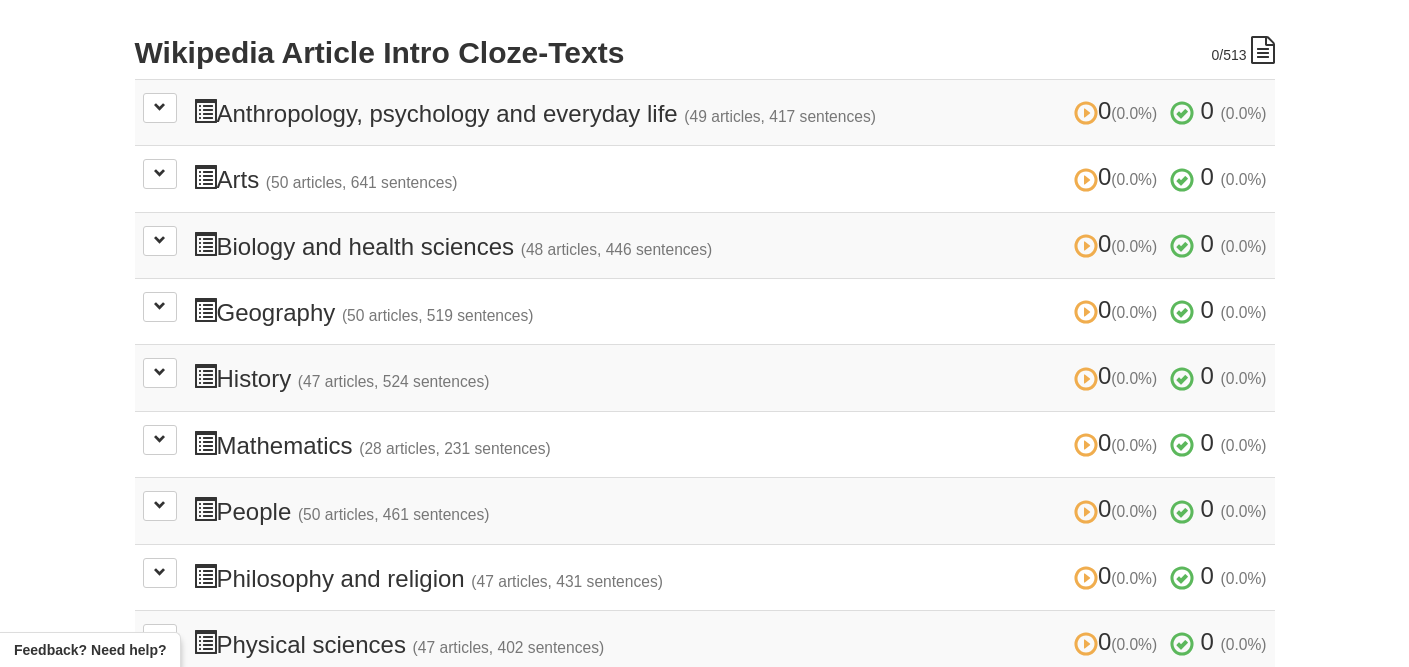 scroll, scrollTop: 408, scrollLeft: 0, axis: vertical 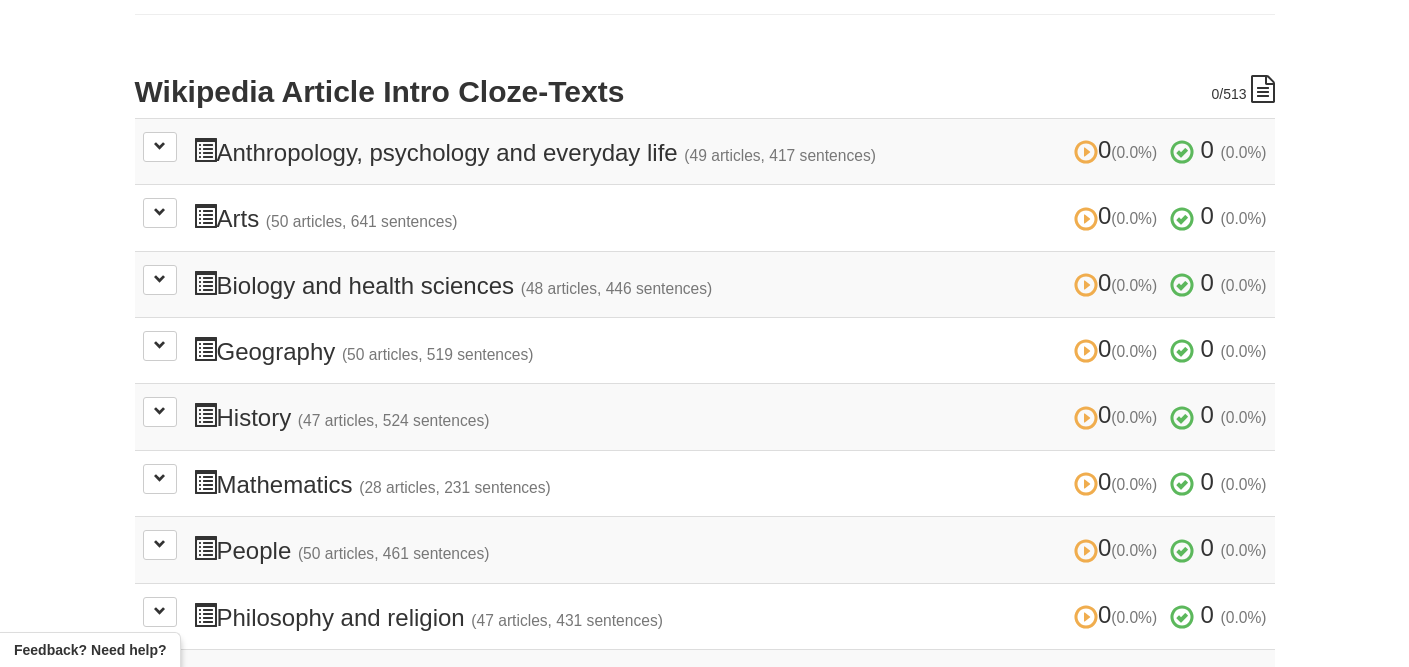click at bounding box center [1263, 89] 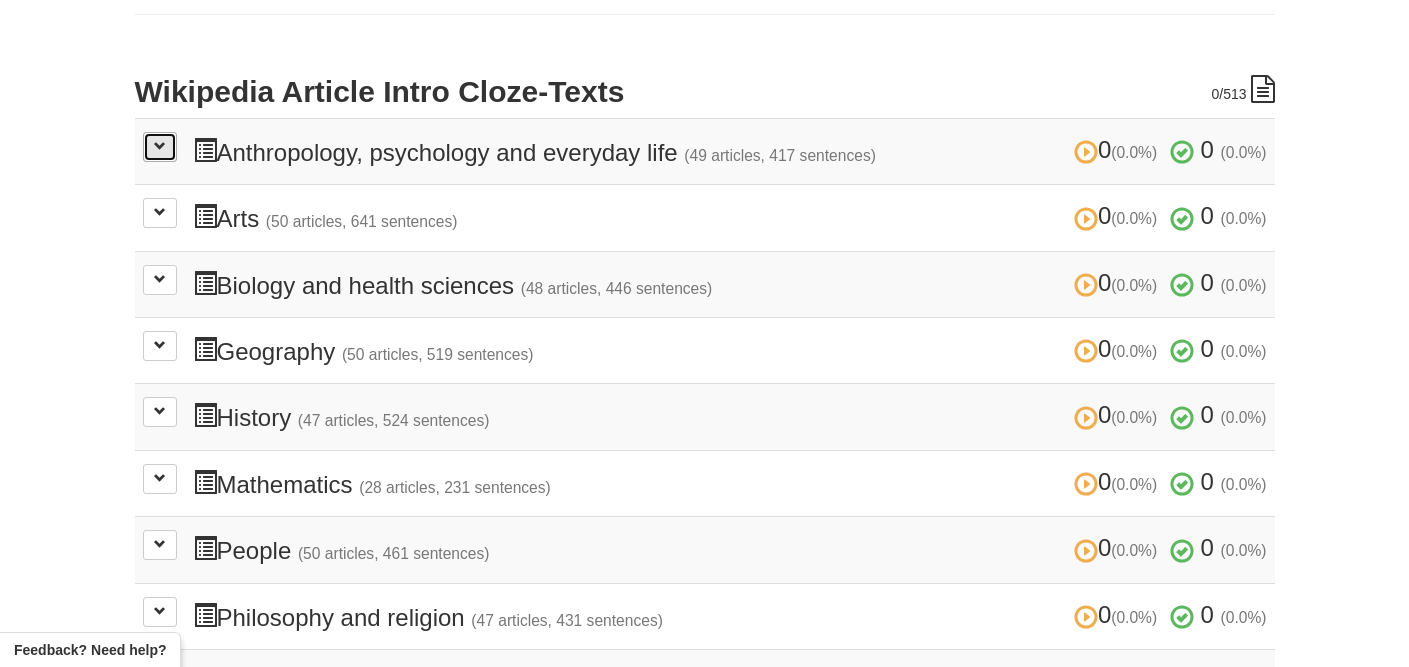 click at bounding box center [160, 147] 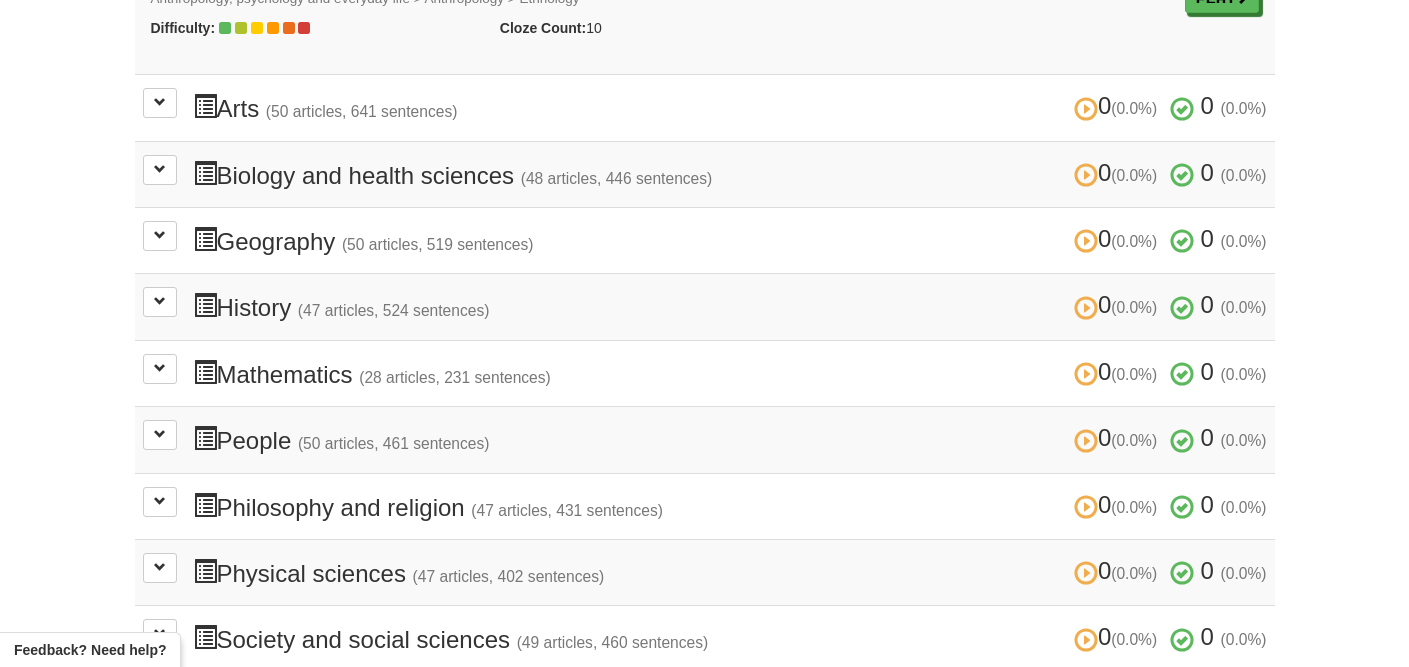 scroll, scrollTop: 5164, scrollLeft: 0, axis: vertical 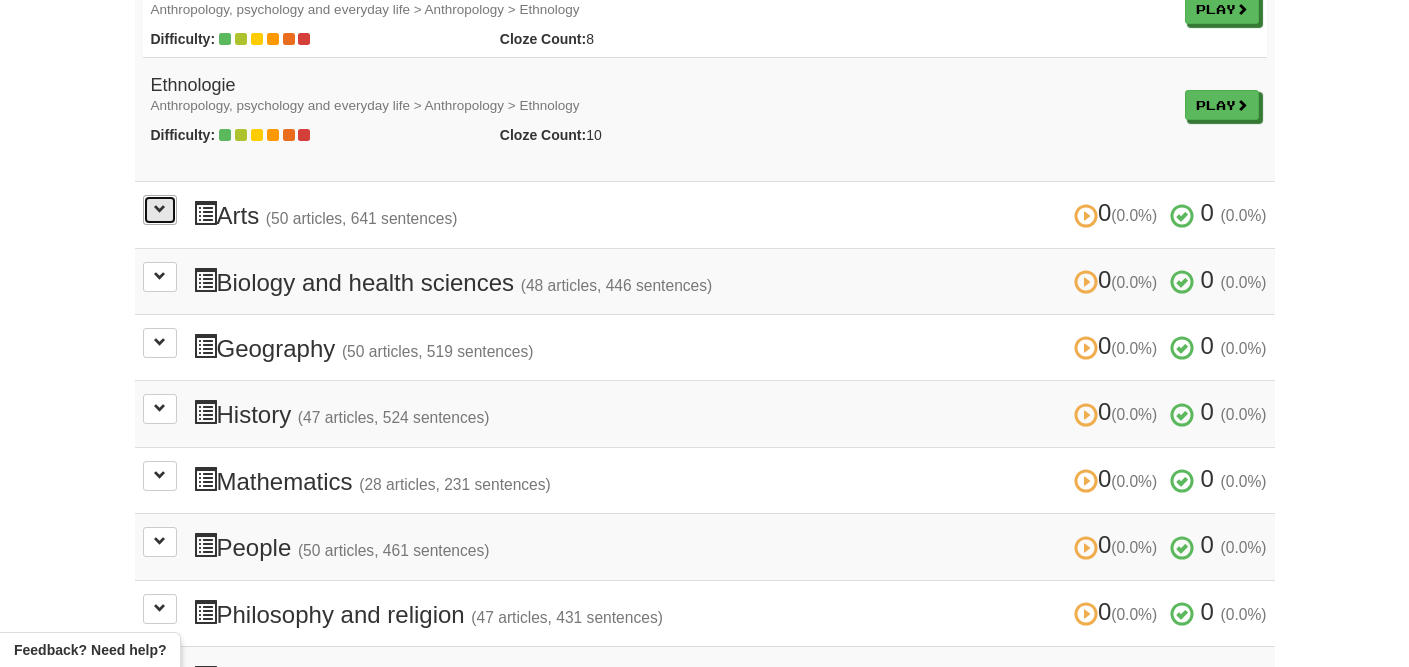 click at bounding box center [160, 210] 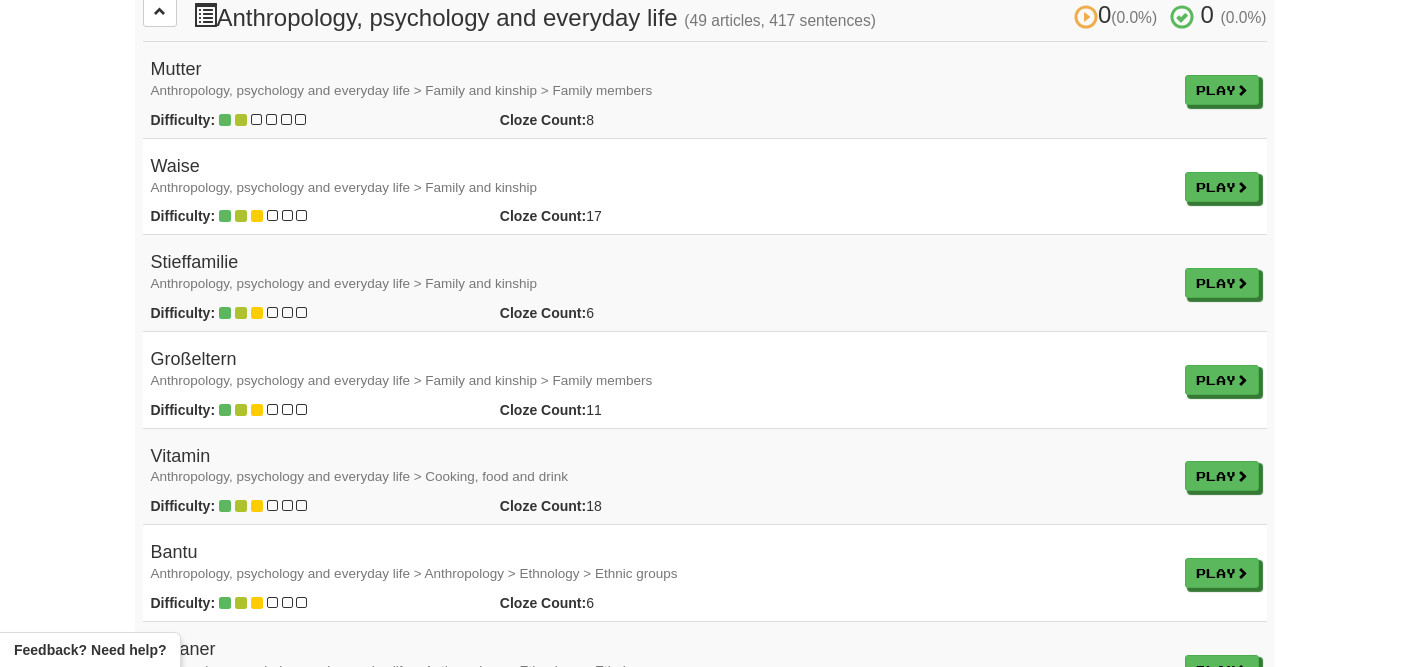 scroll, scrollTop: 0, scrollLeft: 0, axis: both 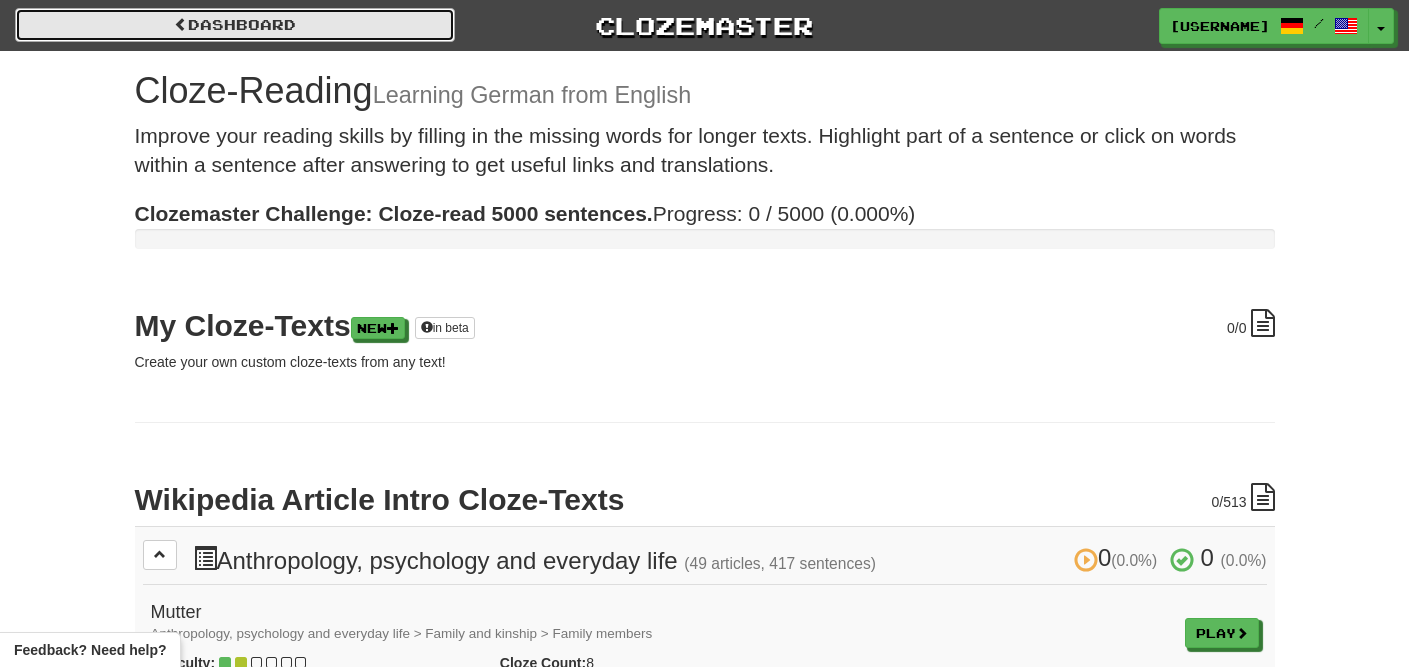 click on "Dashboard" at bounding box center [235, 25] 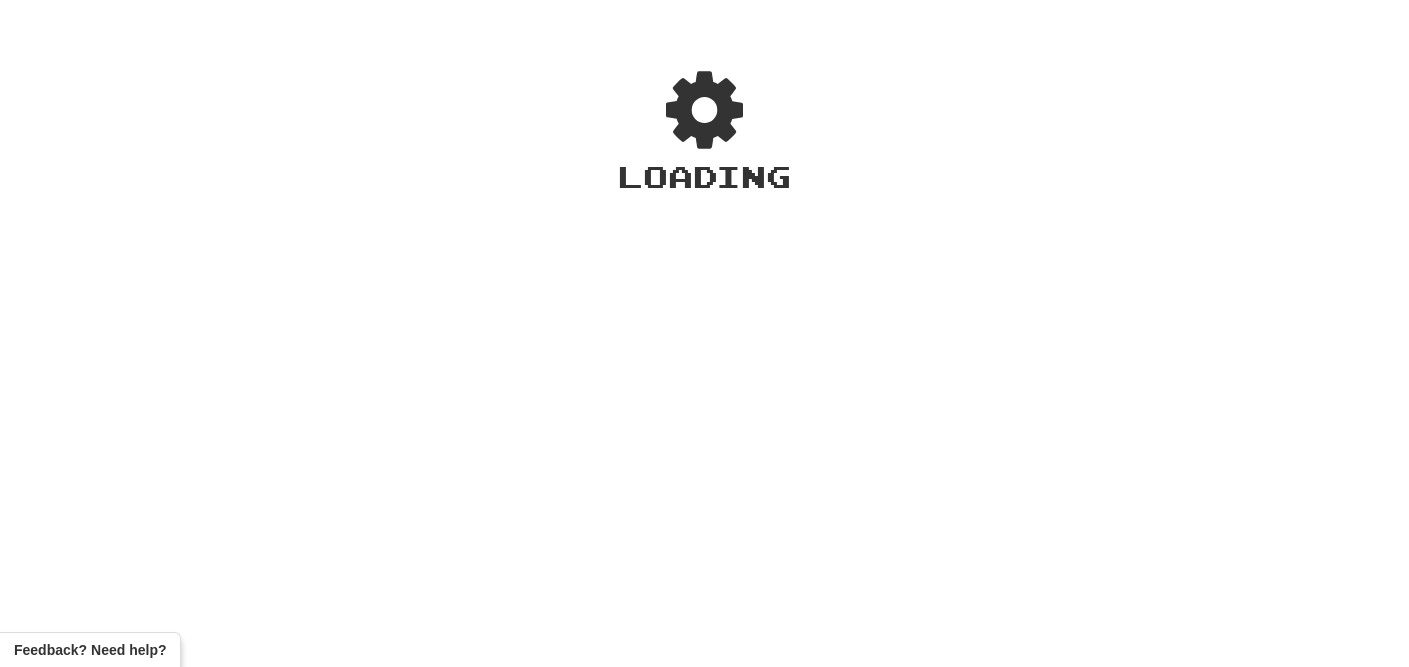 scroll, scrollTop: 0, scrollLeft: 0, axis: both 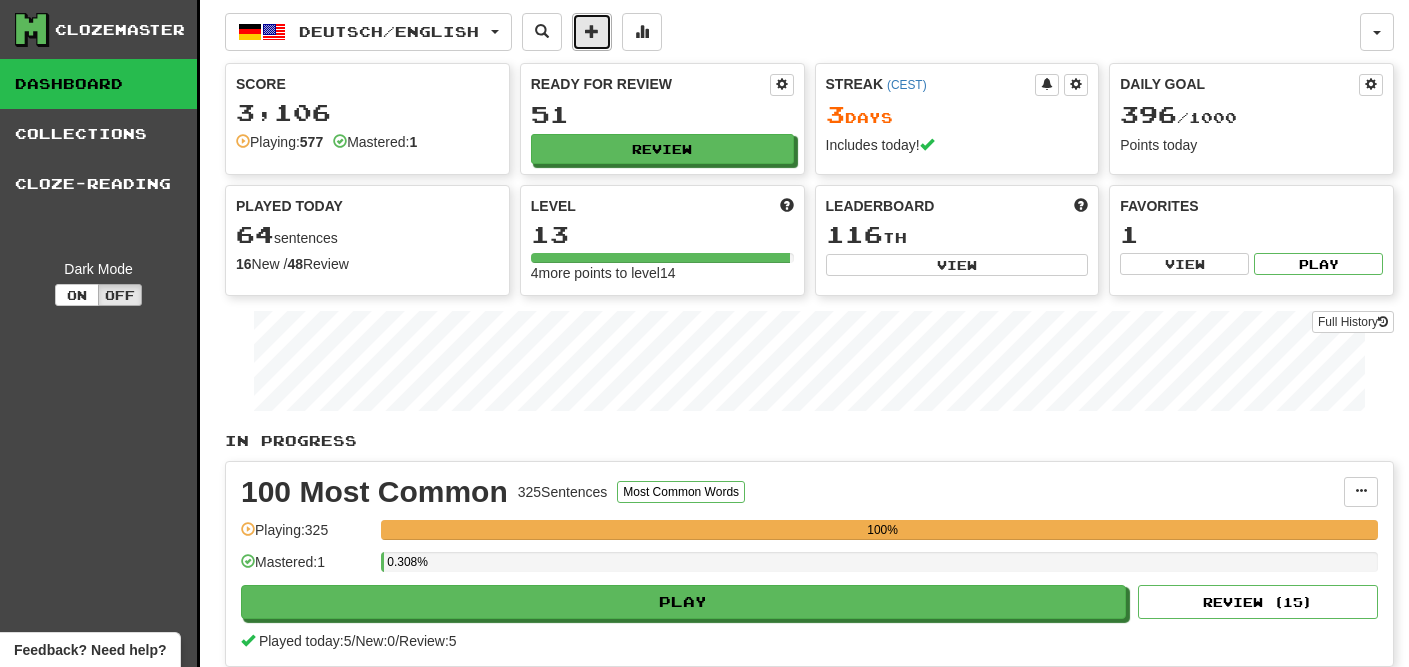 click at bounding box center [592, 32] 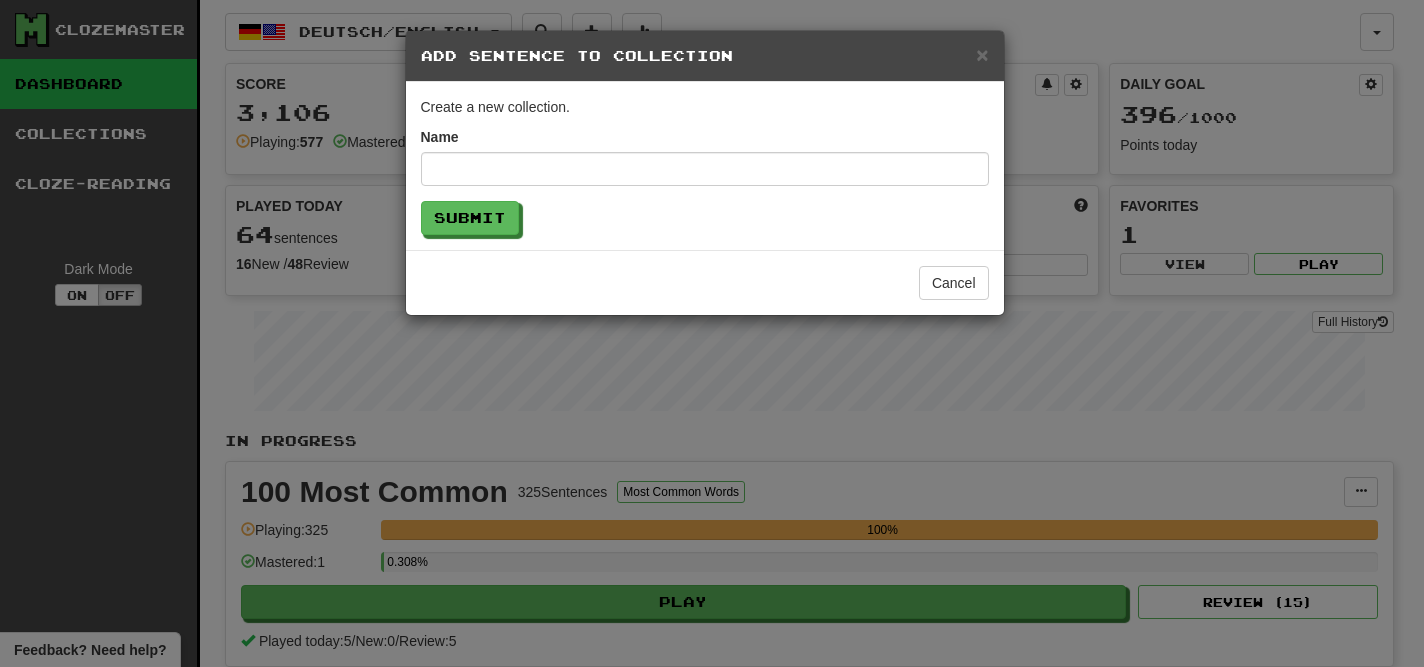 click on "Add Sentence to Collection" at bounding box center (705, 56) 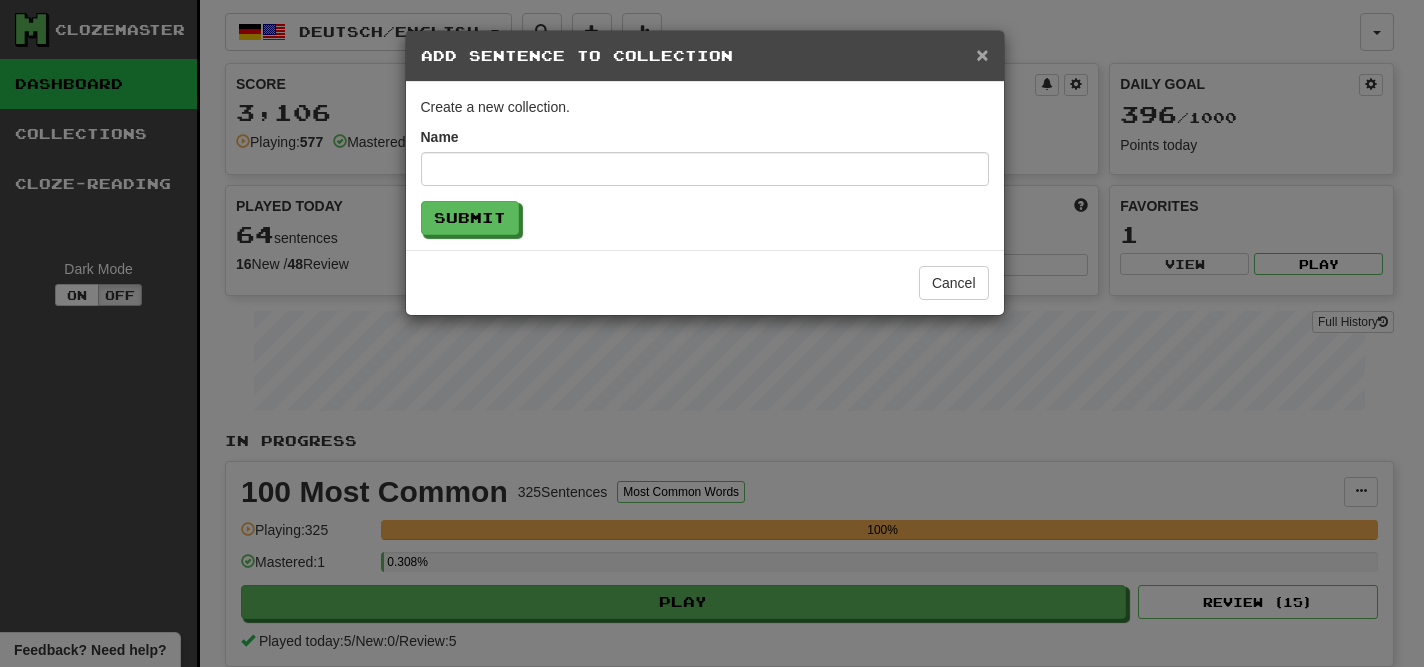 click on "×" at bounding box center [982, 54] 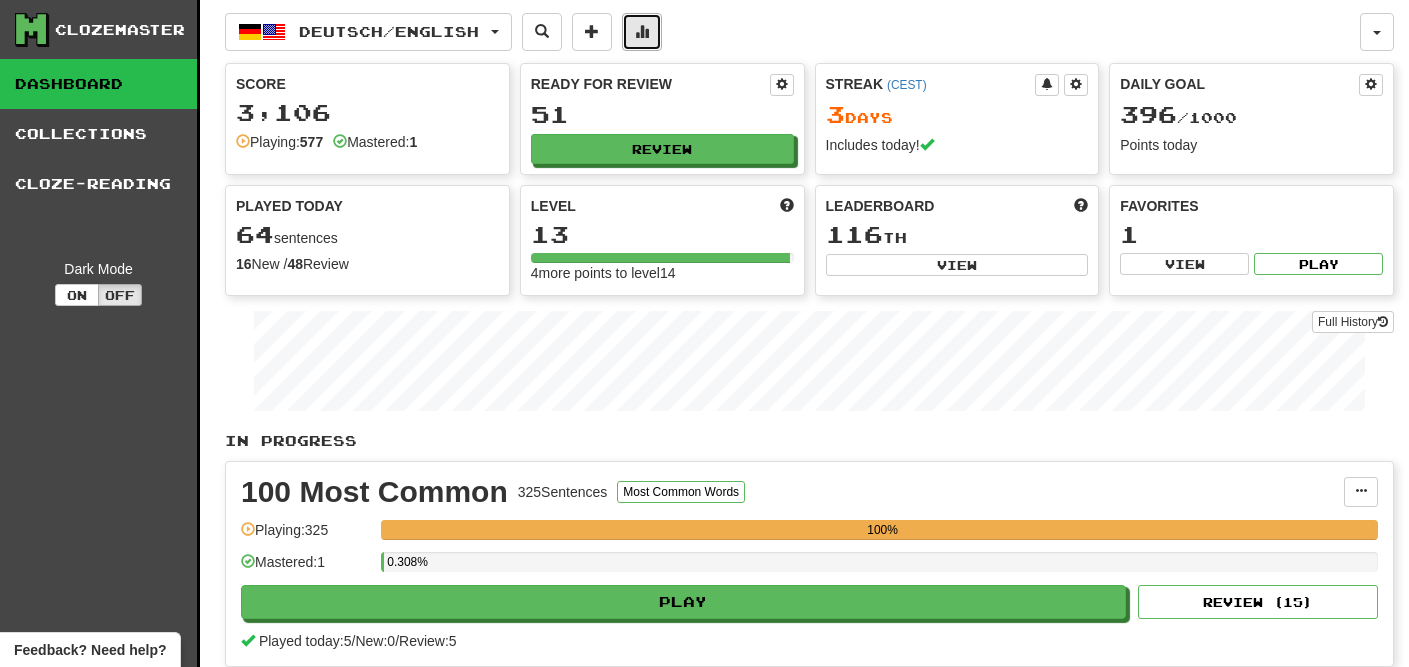 click at bounding box center (642, 31) 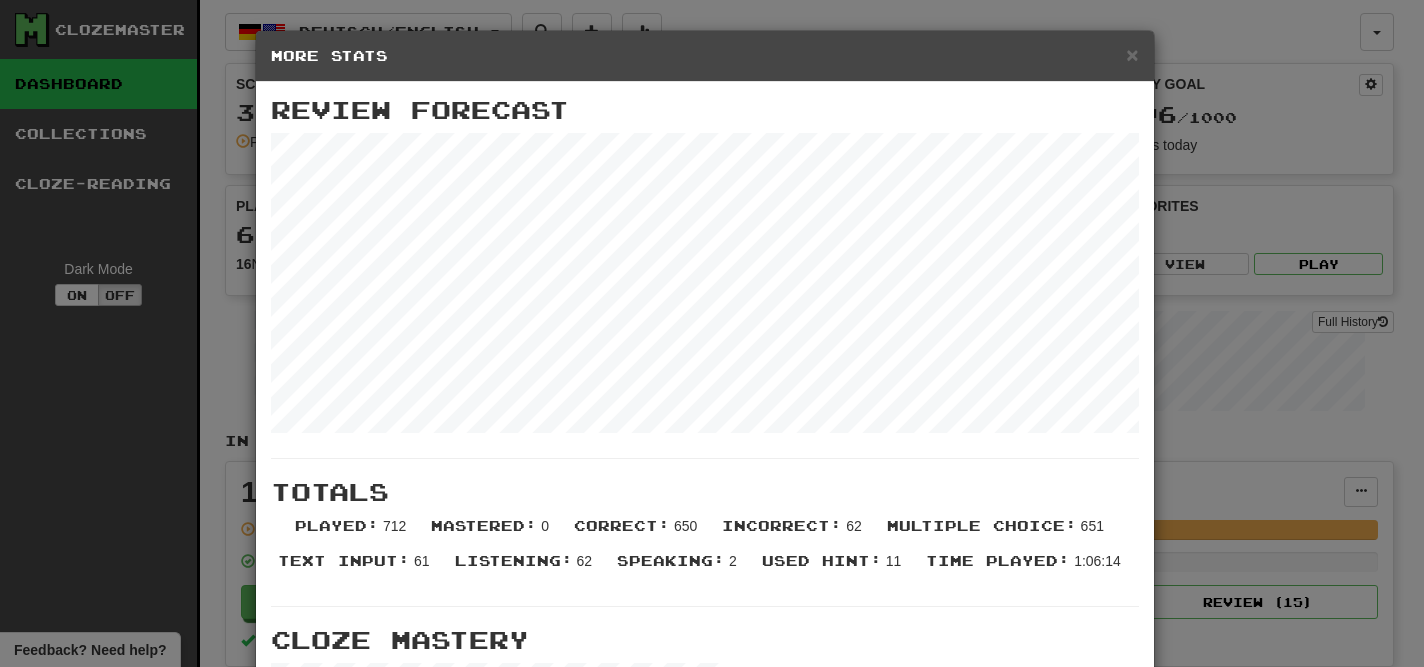 click on "More Stats" at bounding box center [705, 56] 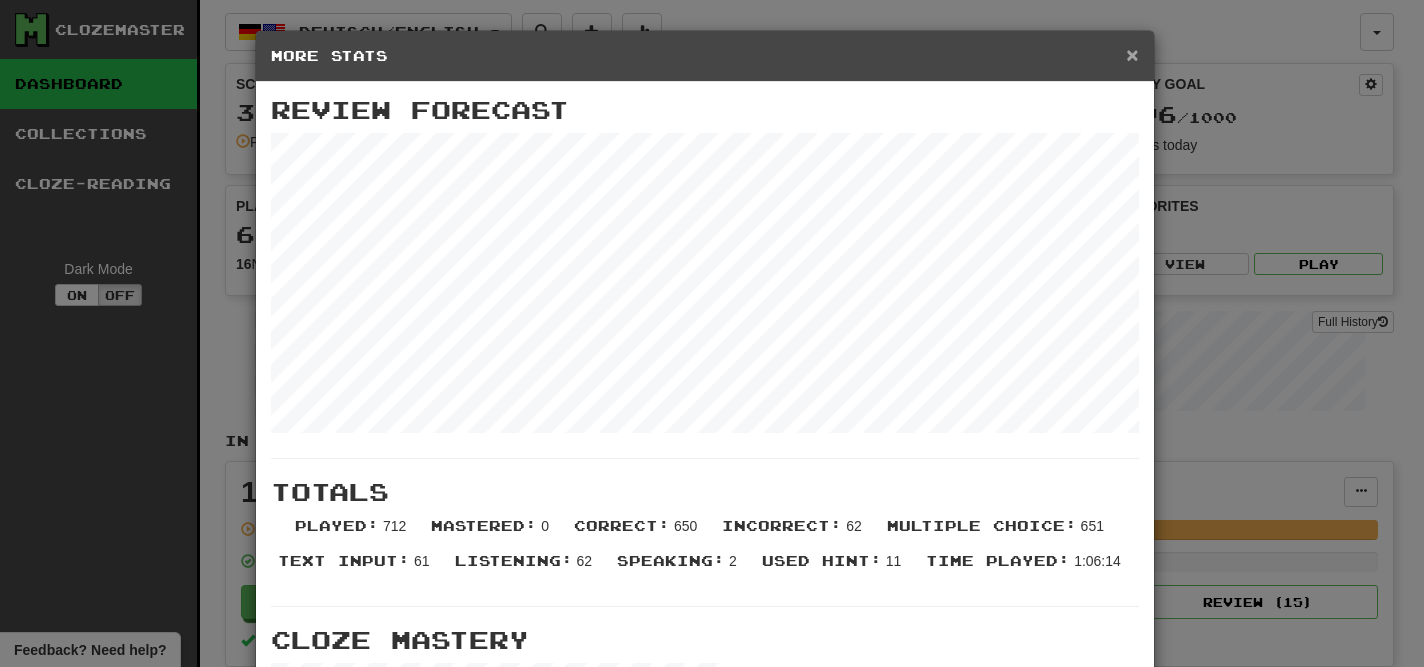 click on "×" at bounding box center (1132, 54) 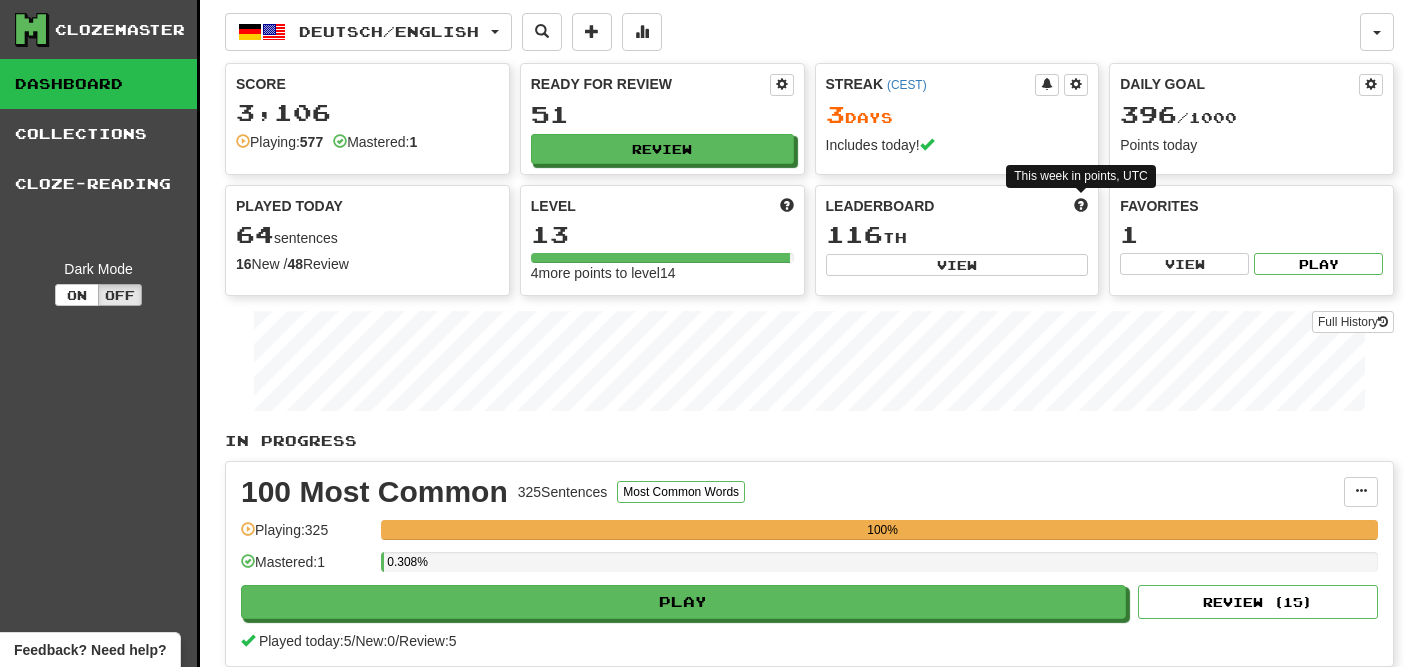 click at bounding box center [1081, 205] 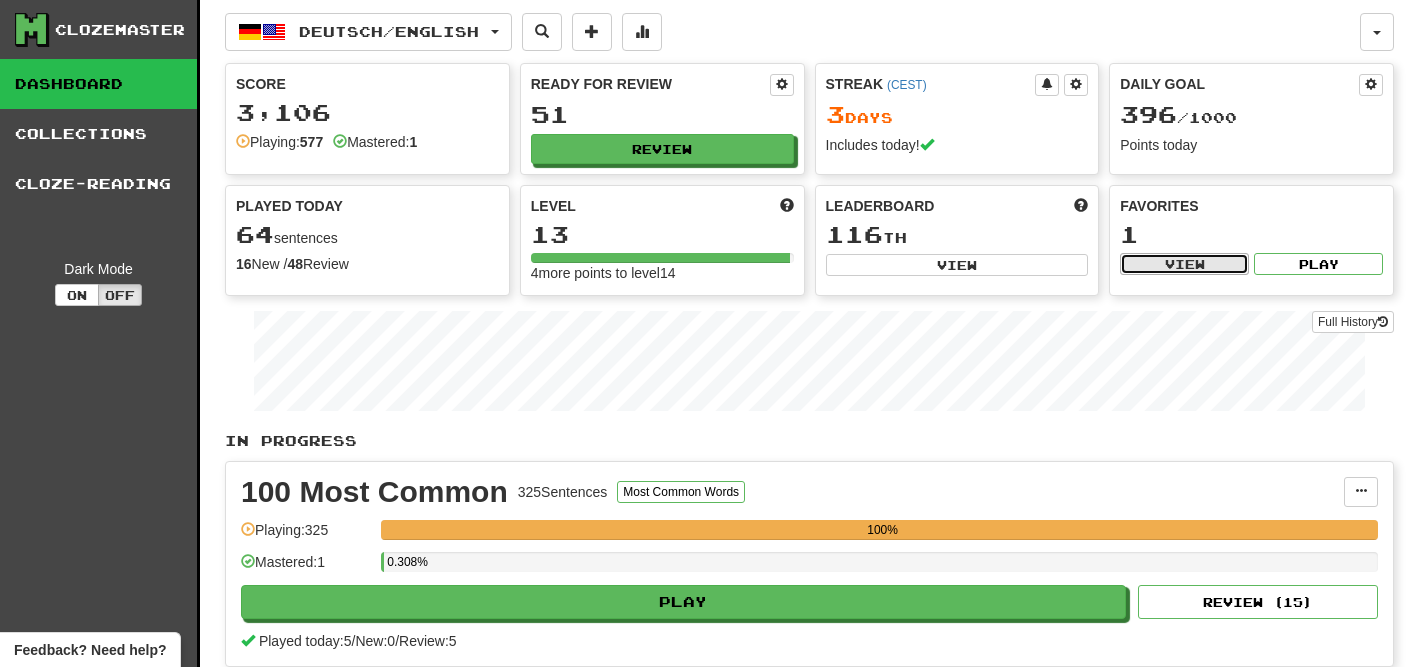 click on "View" at bounding box center [1184, 264] 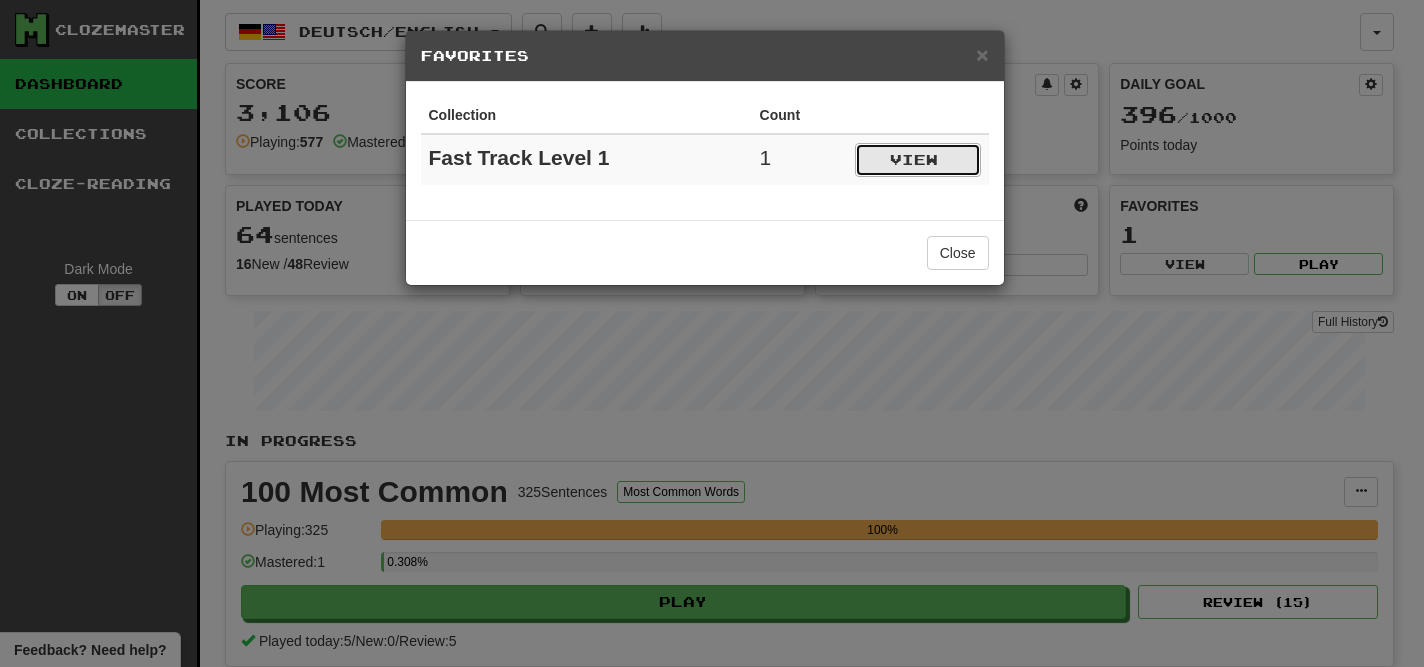 click on "View" at bounding box center [918, 160] 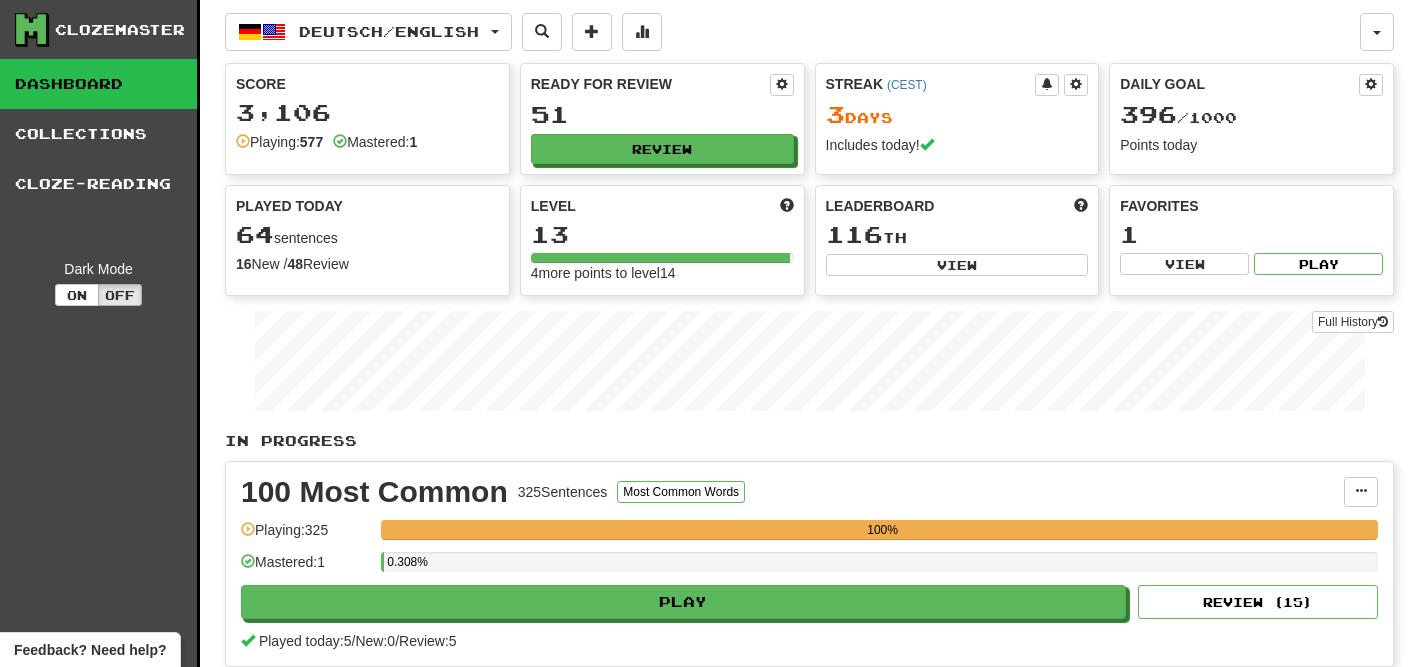 select on "*********" 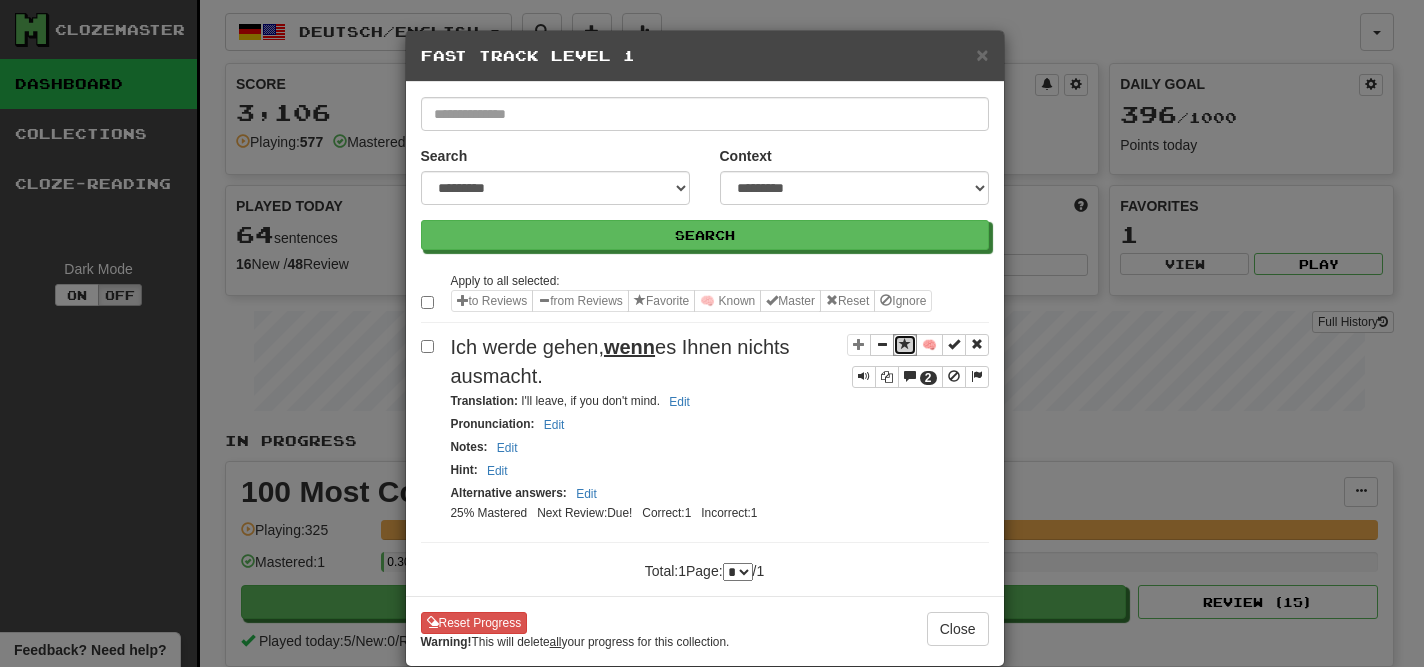 click at bounding box center [905, 345] 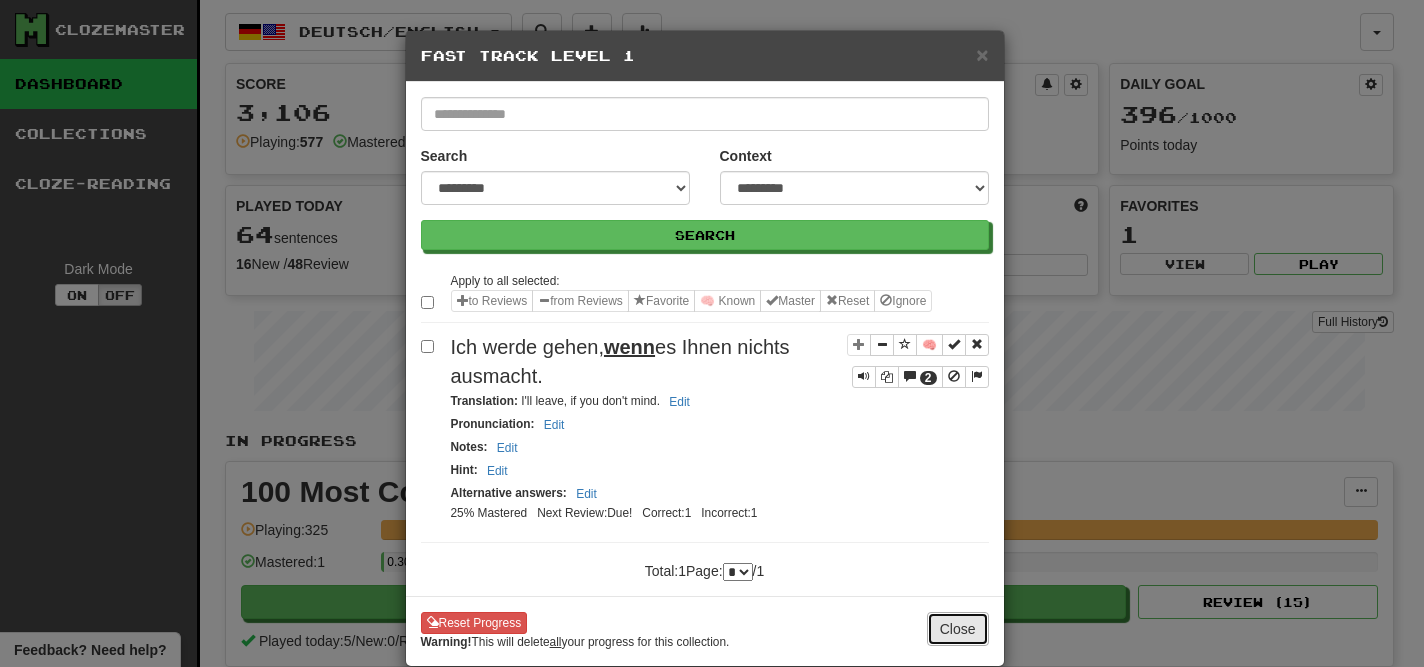 click on "Close" at bounding box center (958, 629) 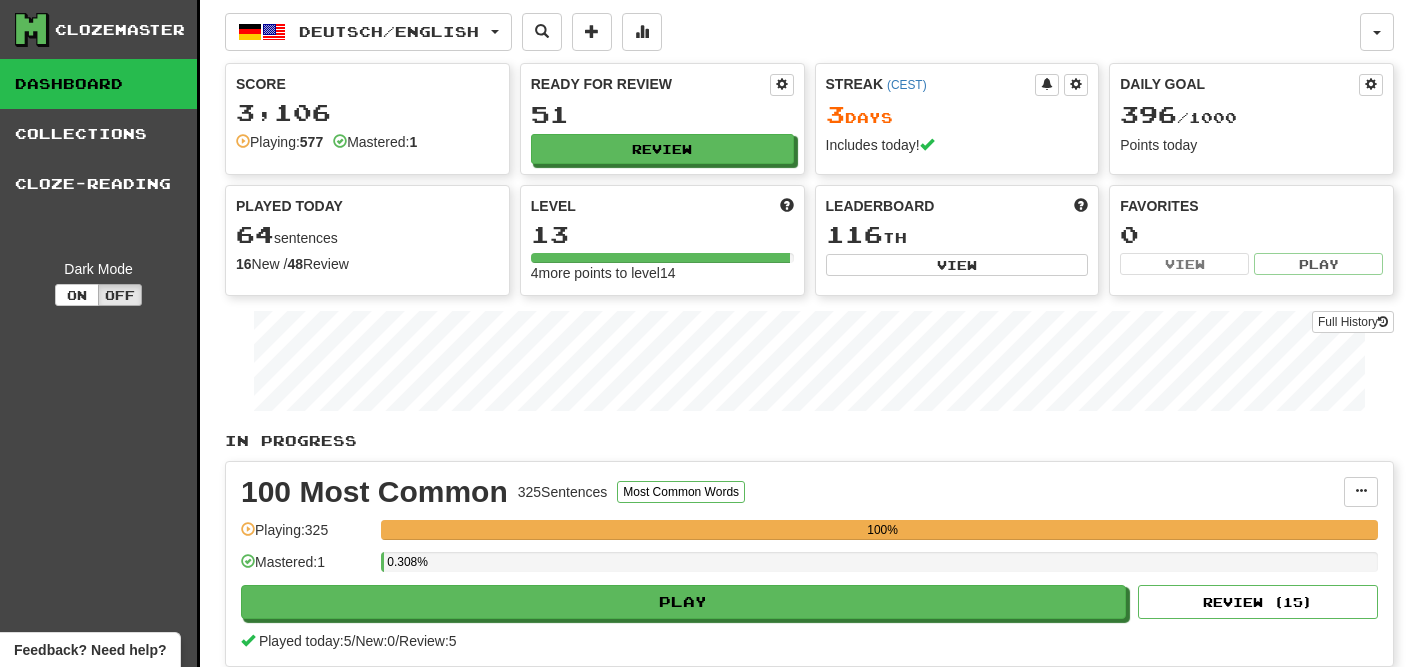 click on "Played Today 64  sentences 16  New /  48  Review Full History" at bounding box center (367, 235) 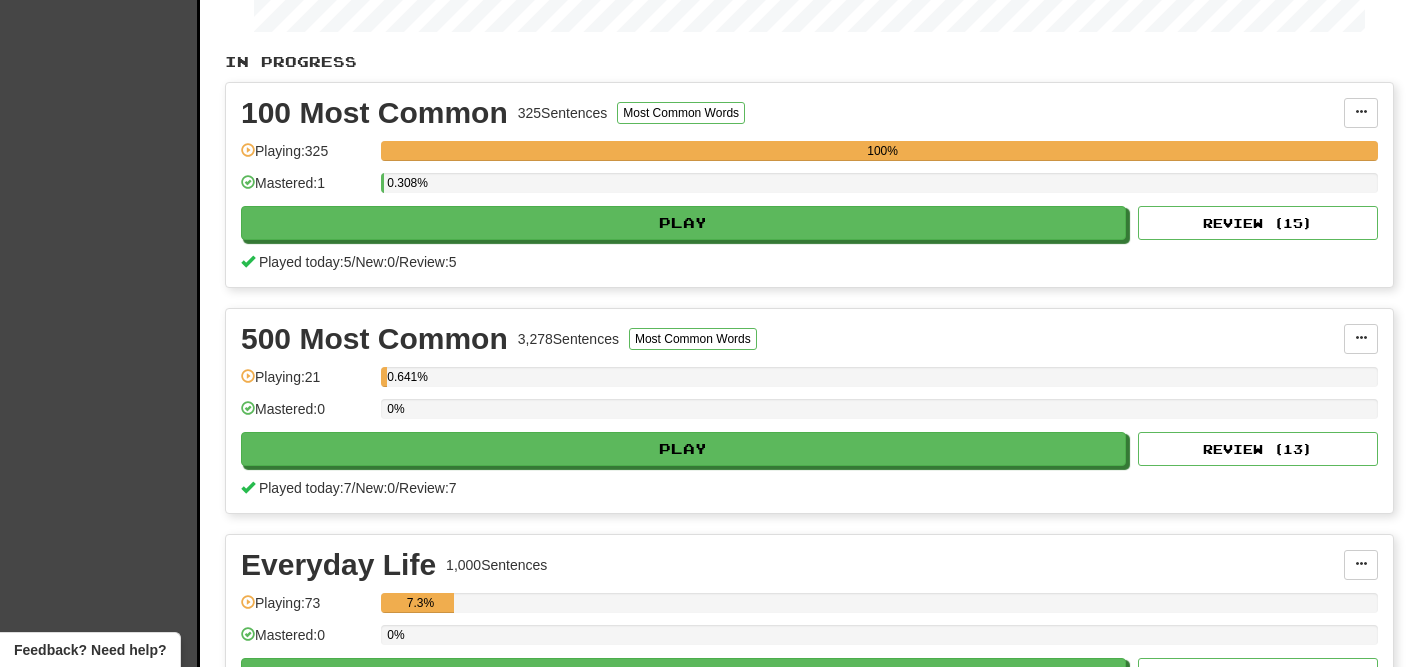 scroll, scrollTop: 389, scrollLeft: 0, axis: vertical 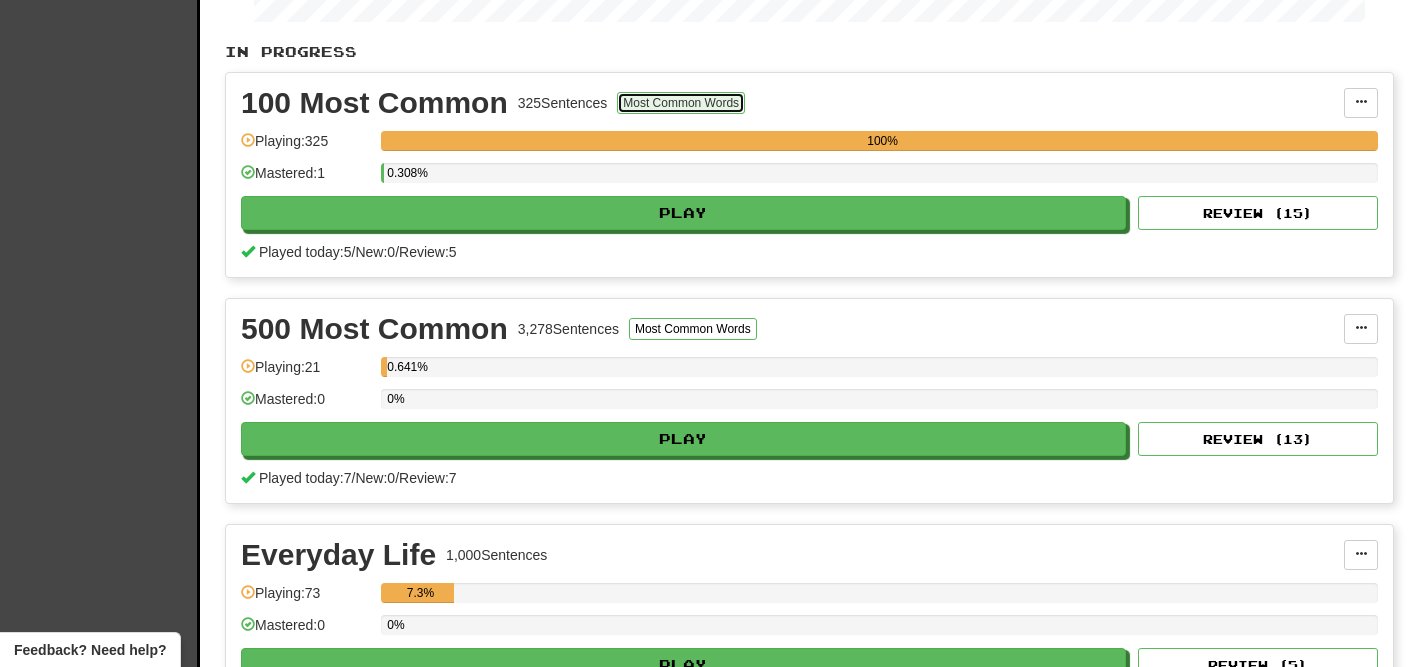 click on "Most Common Words" at bounding box center [681, 103] 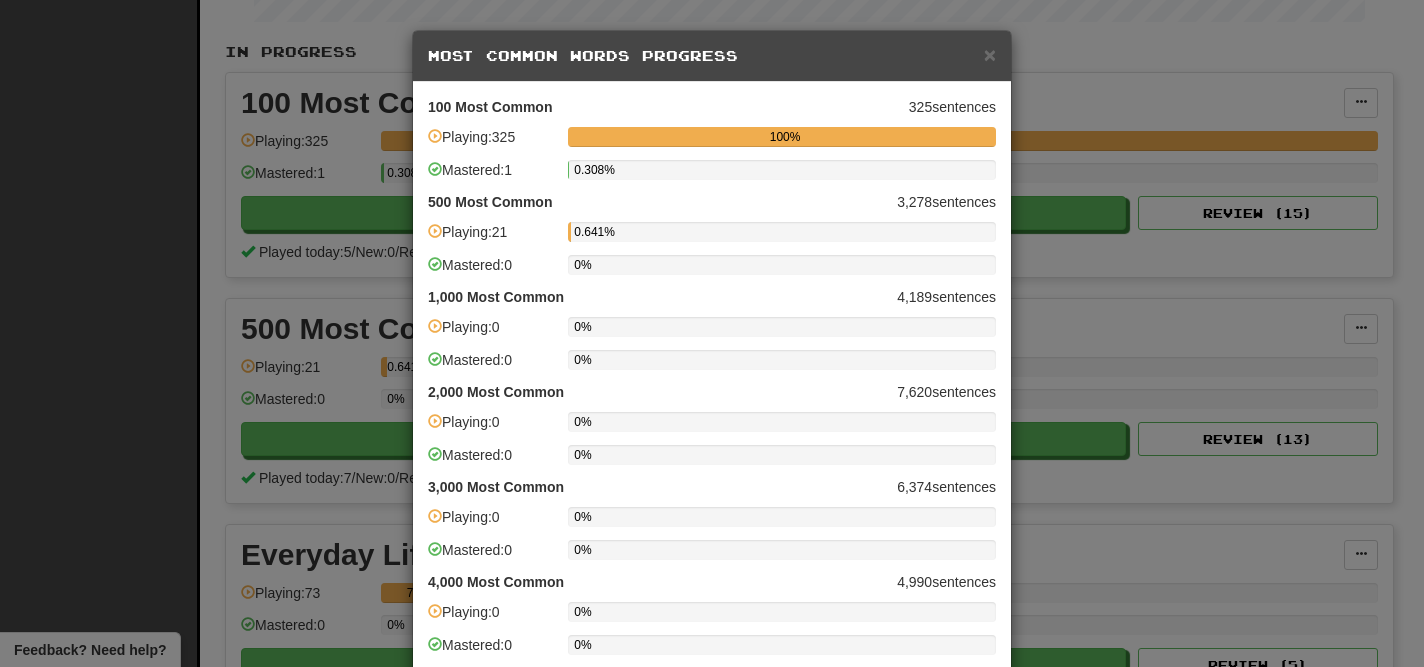 click on "Most Common Words Progress" at bounding box center (712, 56) 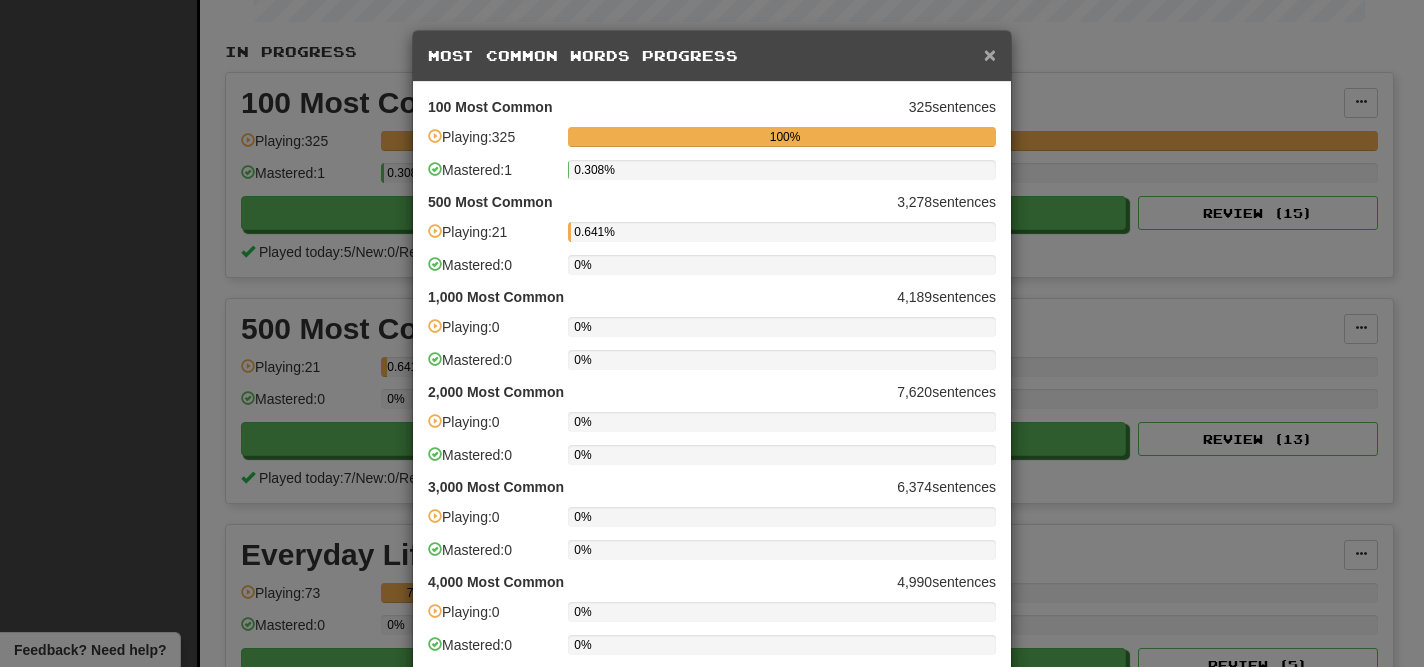 click on "×" at bounding box center (990, 54) 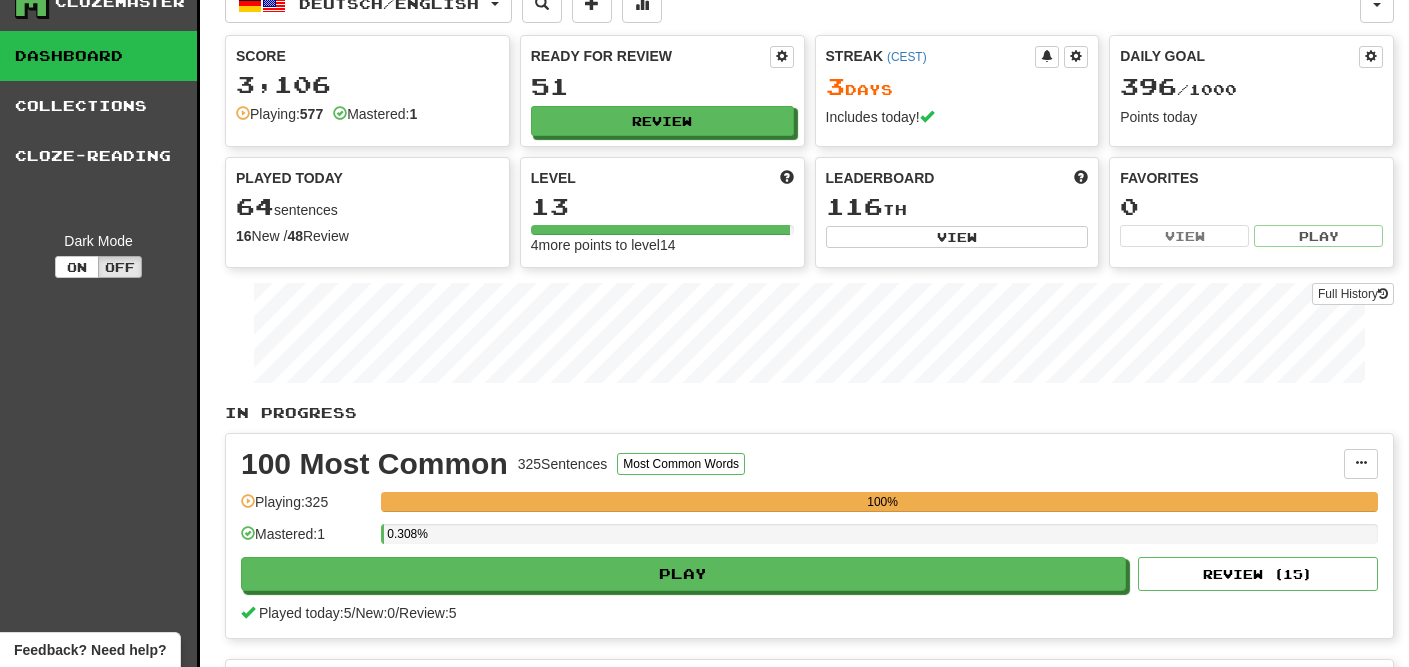 scroll, scrollTop: 29, scrollLeft: 0, axis: vertical 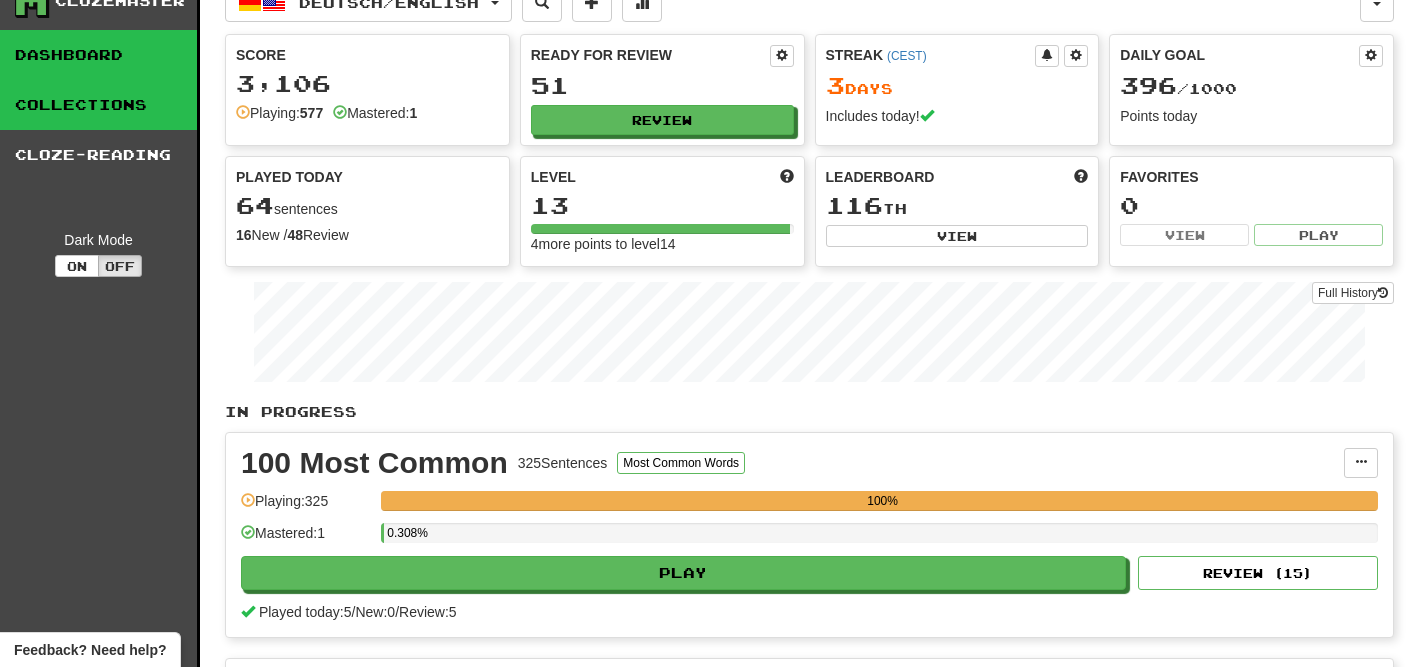 click on "Collections" at bounding box center [98, 105] 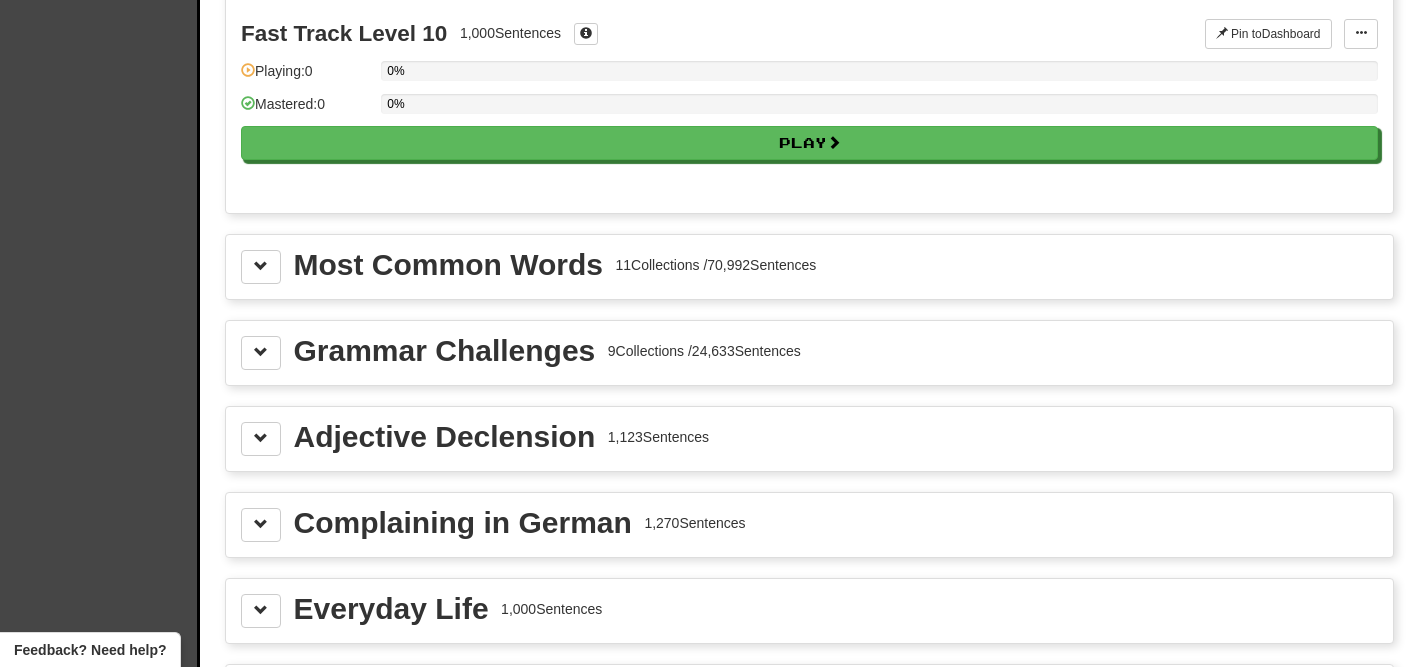scroll, scrollTop: 2050, scrollLeft: 0, axis: vertical 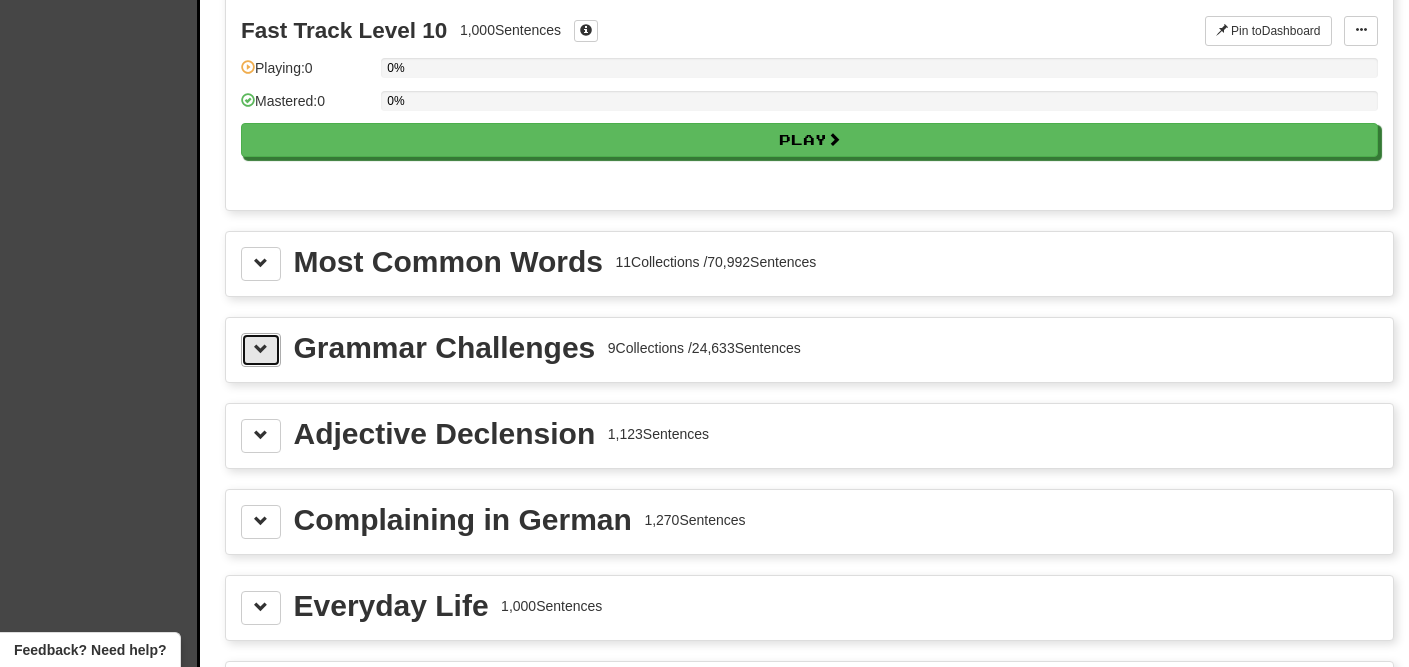 click at bounding box center (261, 350) 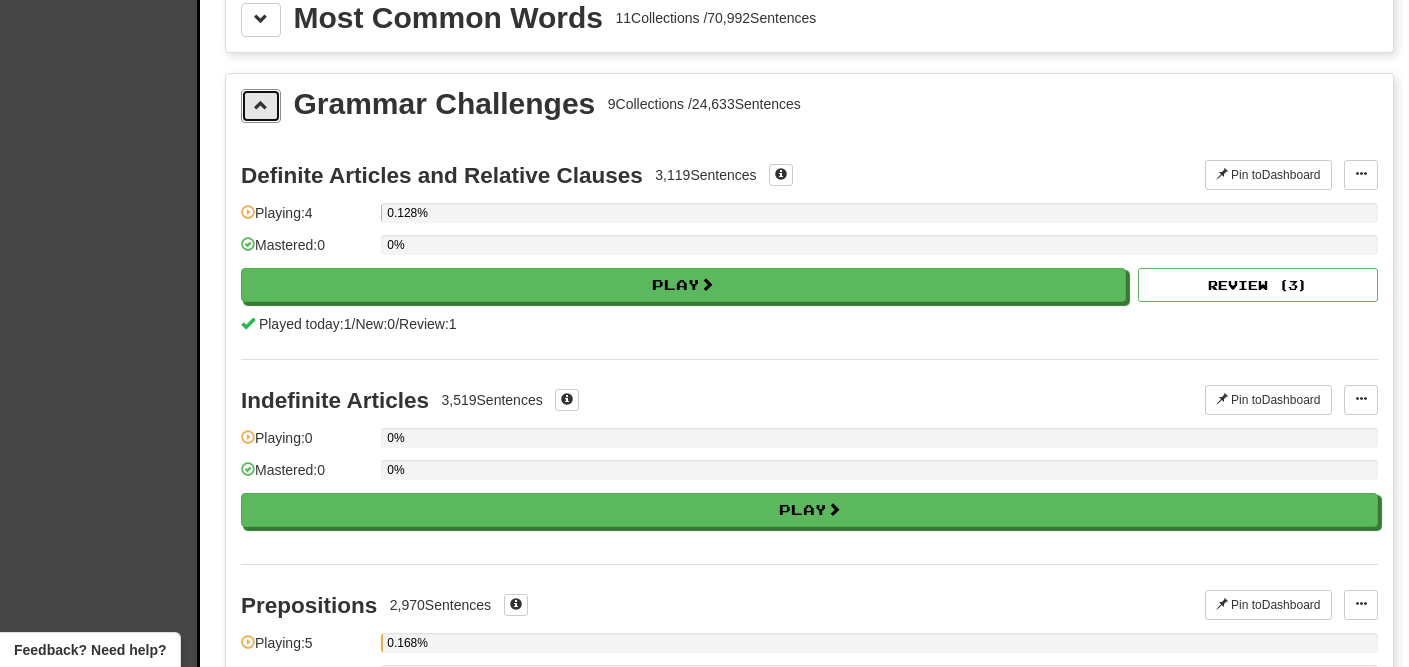 scroll, scrollTop: 2301, scrollLeft: 0, axis: vertical 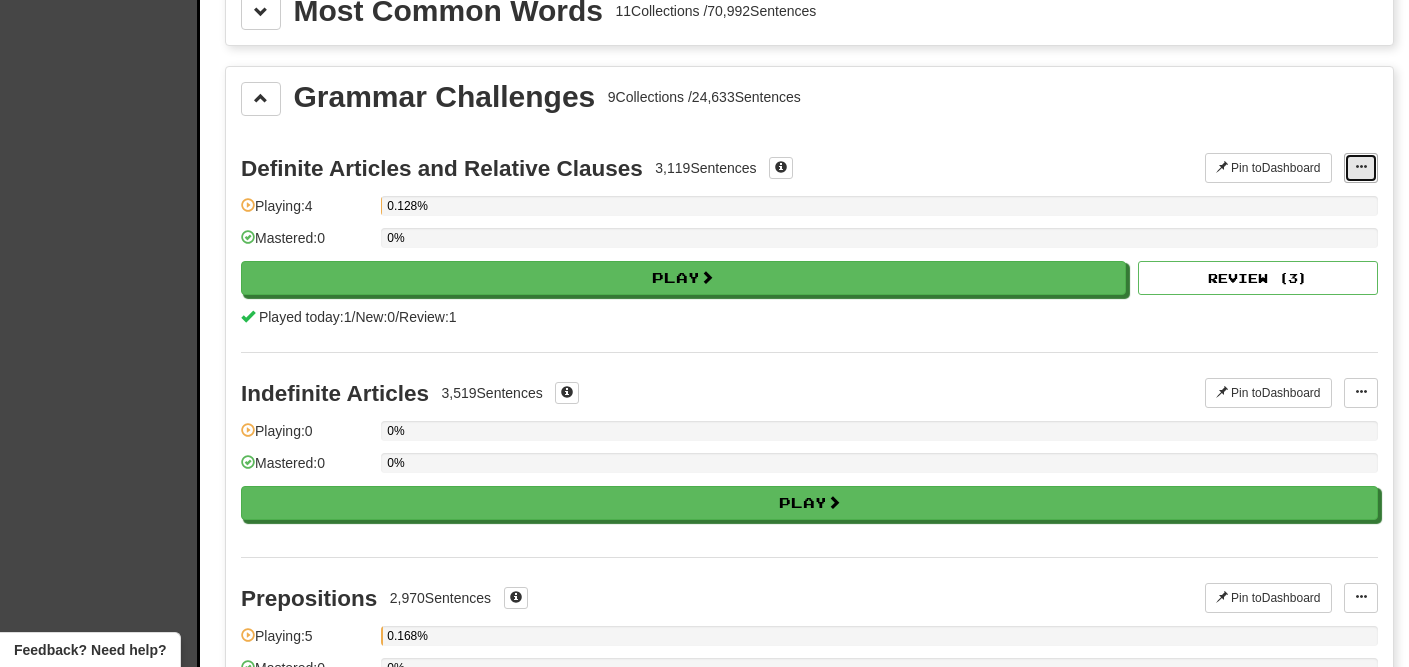click at bounding box center [1361, 167] 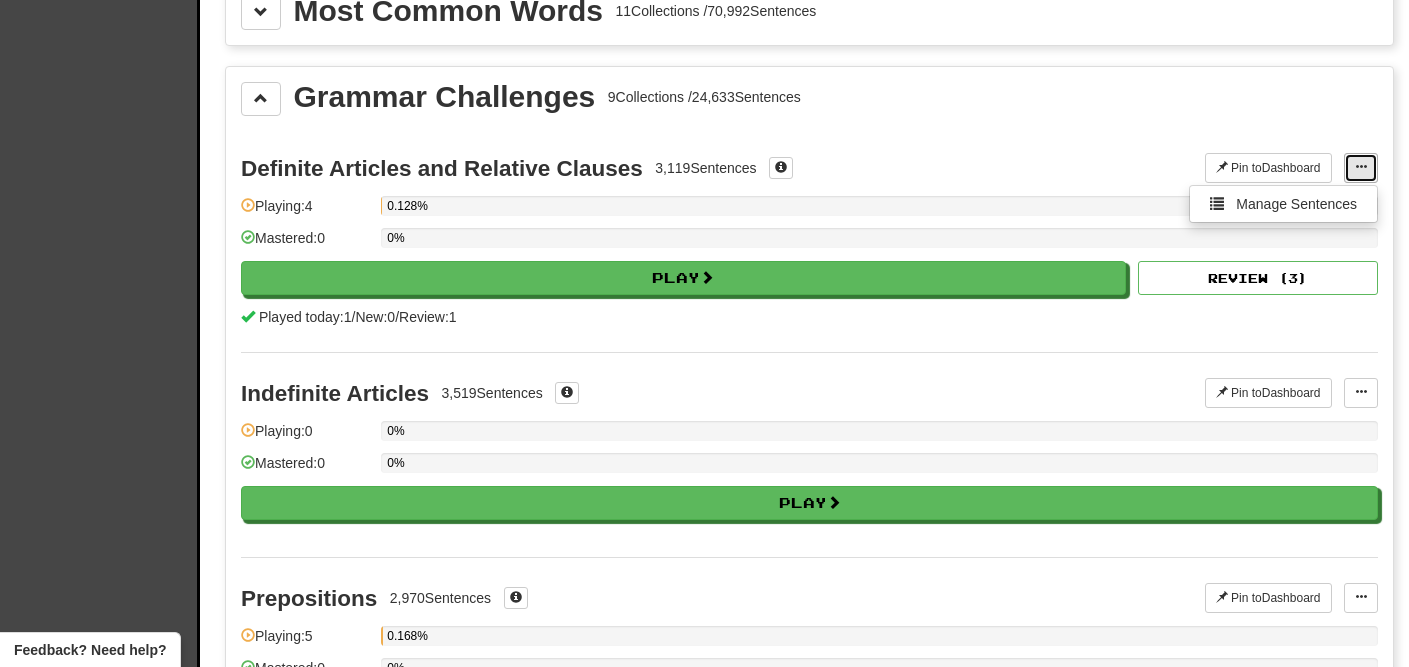click at bounding box center (1361, 167) 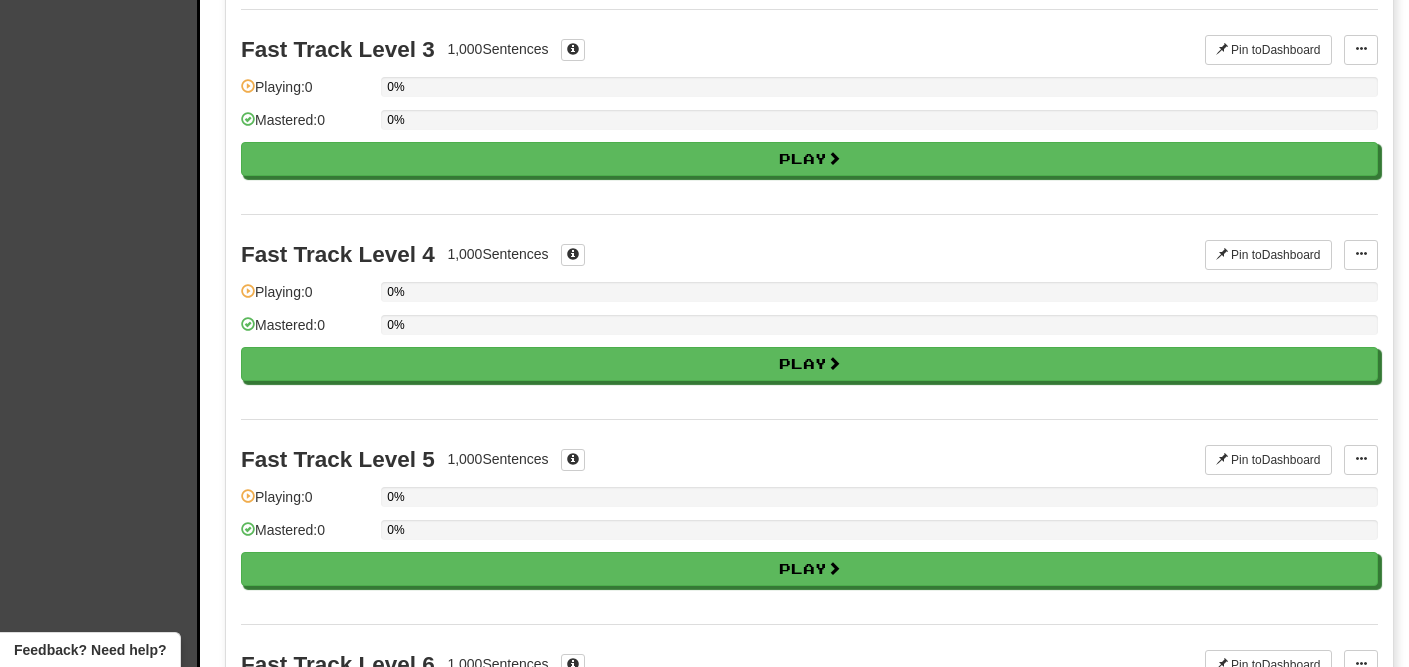 scroll, scrollTop: 0, scrollLeft: 0, axis: both 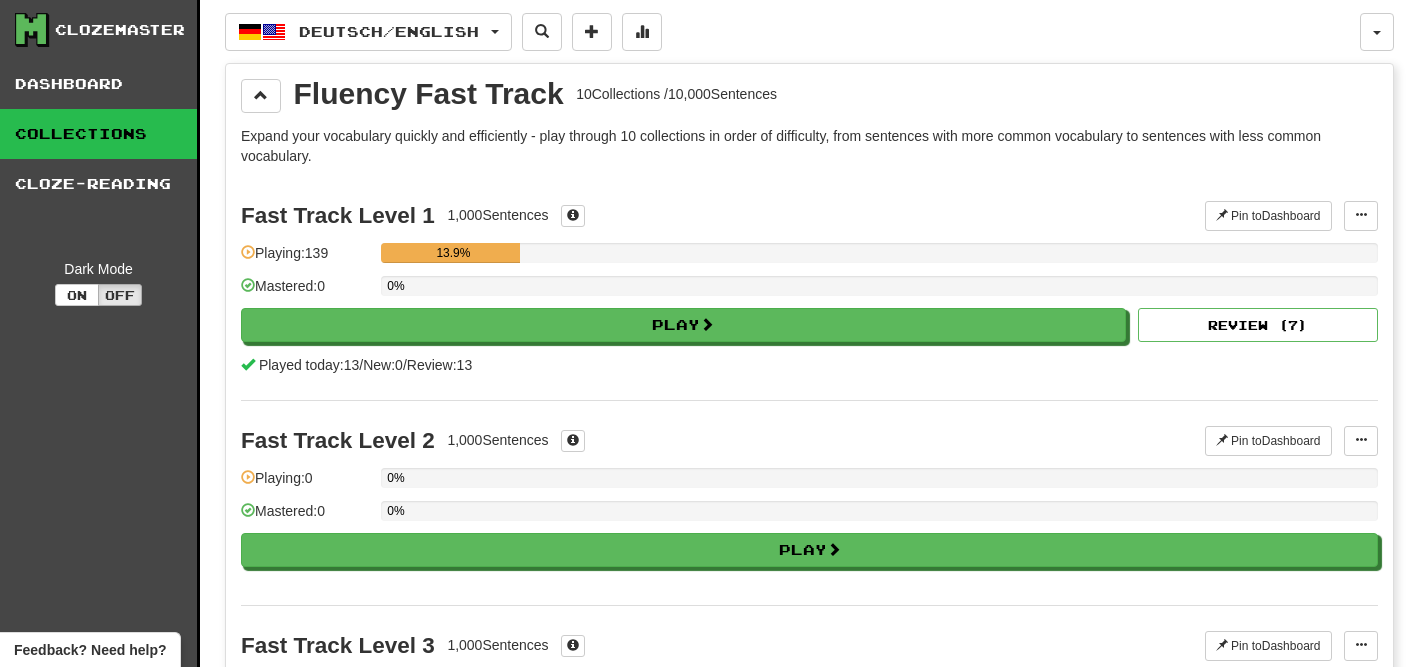 click on "Collections" at bounding box center (98, 134) 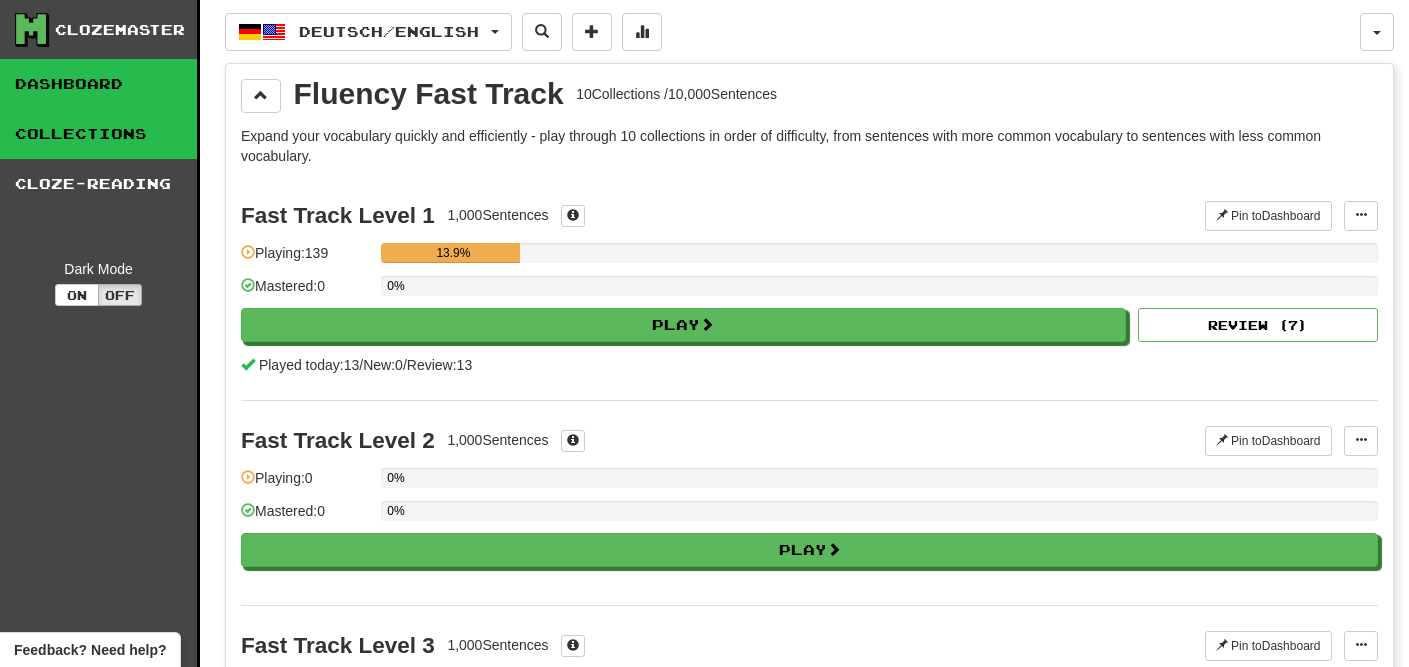 click on "Dashboard" at bounding box center (98, 84) 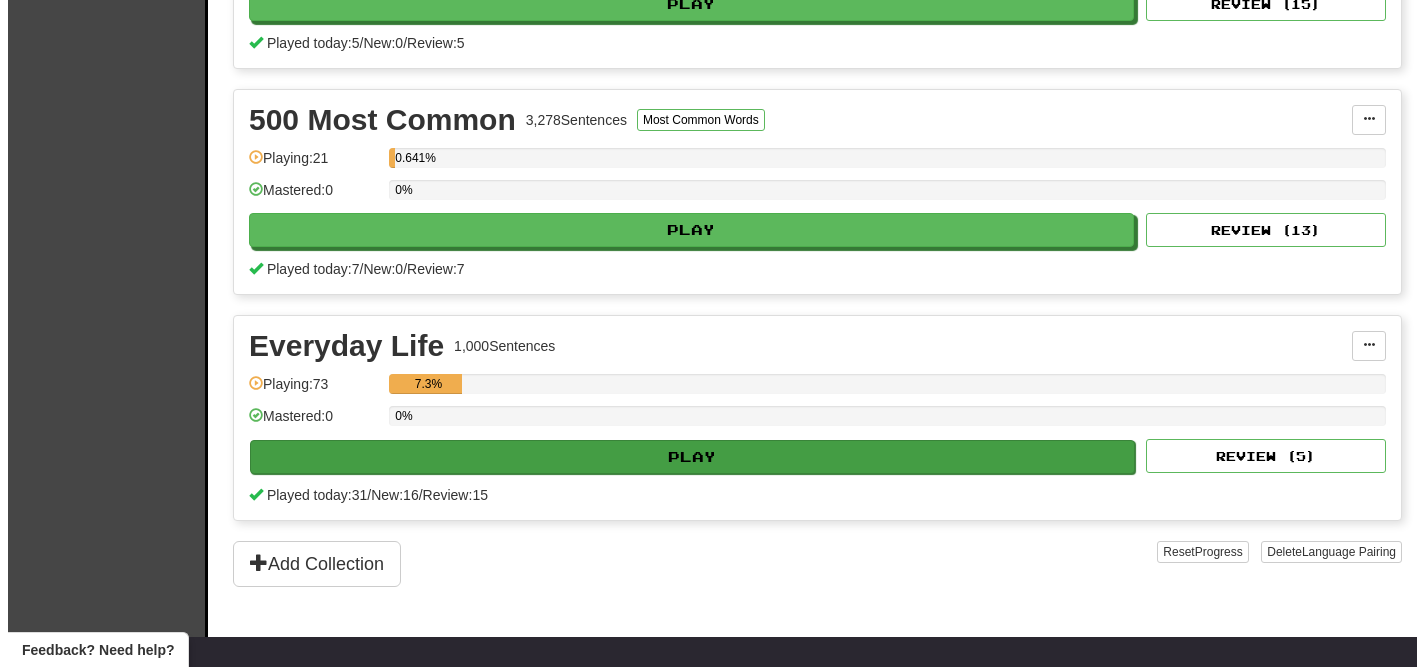 scroll, scrollTop: 0, scrollLeft: 0, axis: both 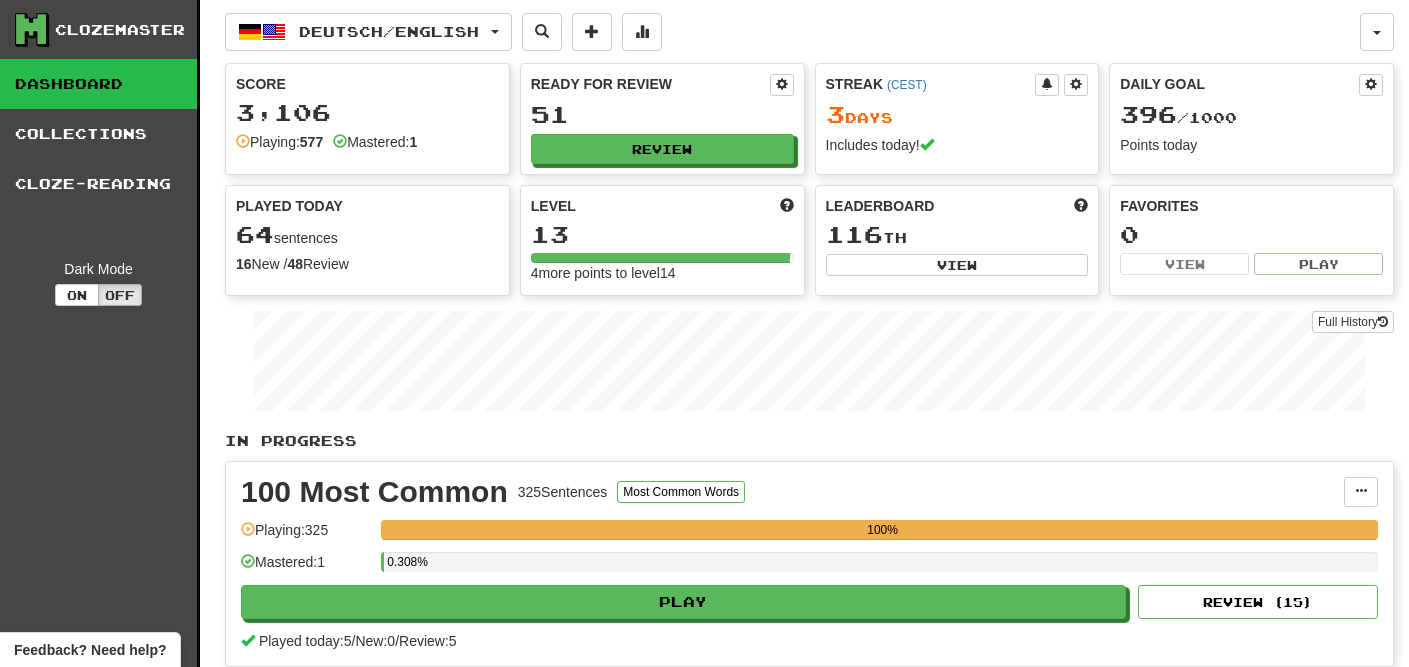 click on "Ready for Review" at bounding box center [650, 84] 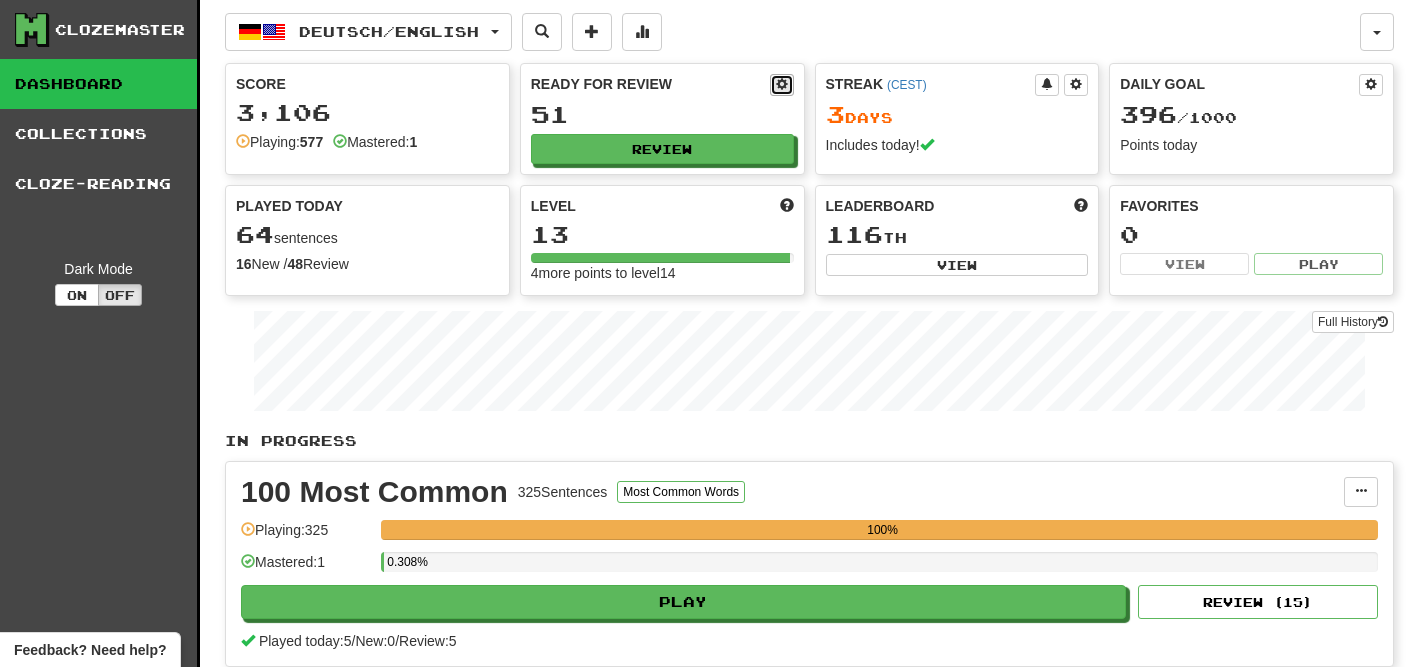 click at bounding box center (782, 84) 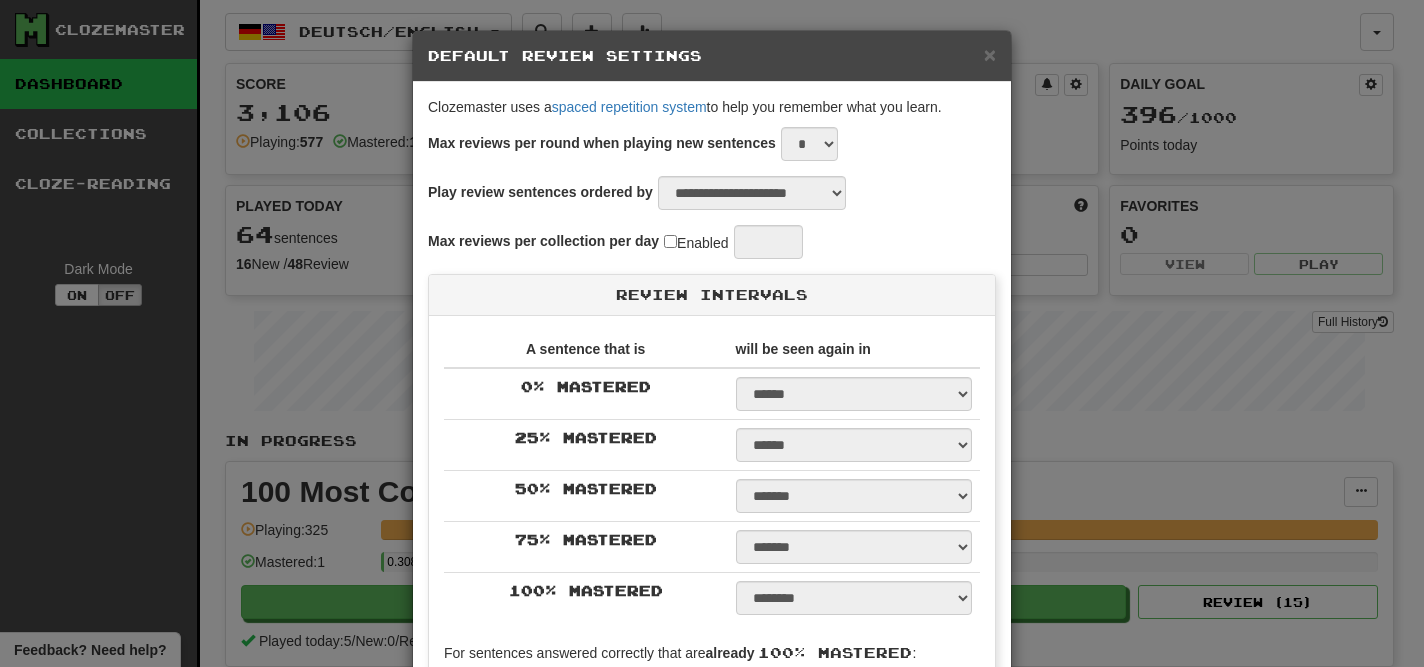 type on "**" 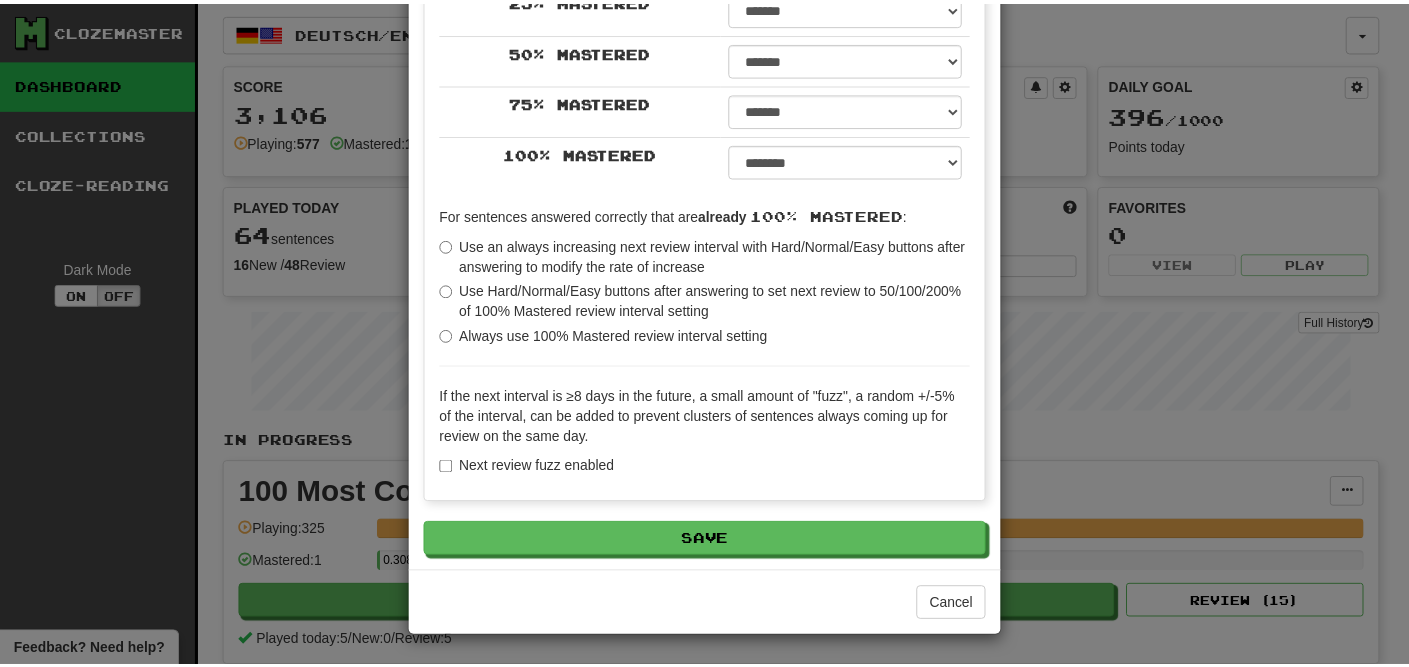 scroll, scrollTop: 438, scrollLeft: 0, axis: vertical 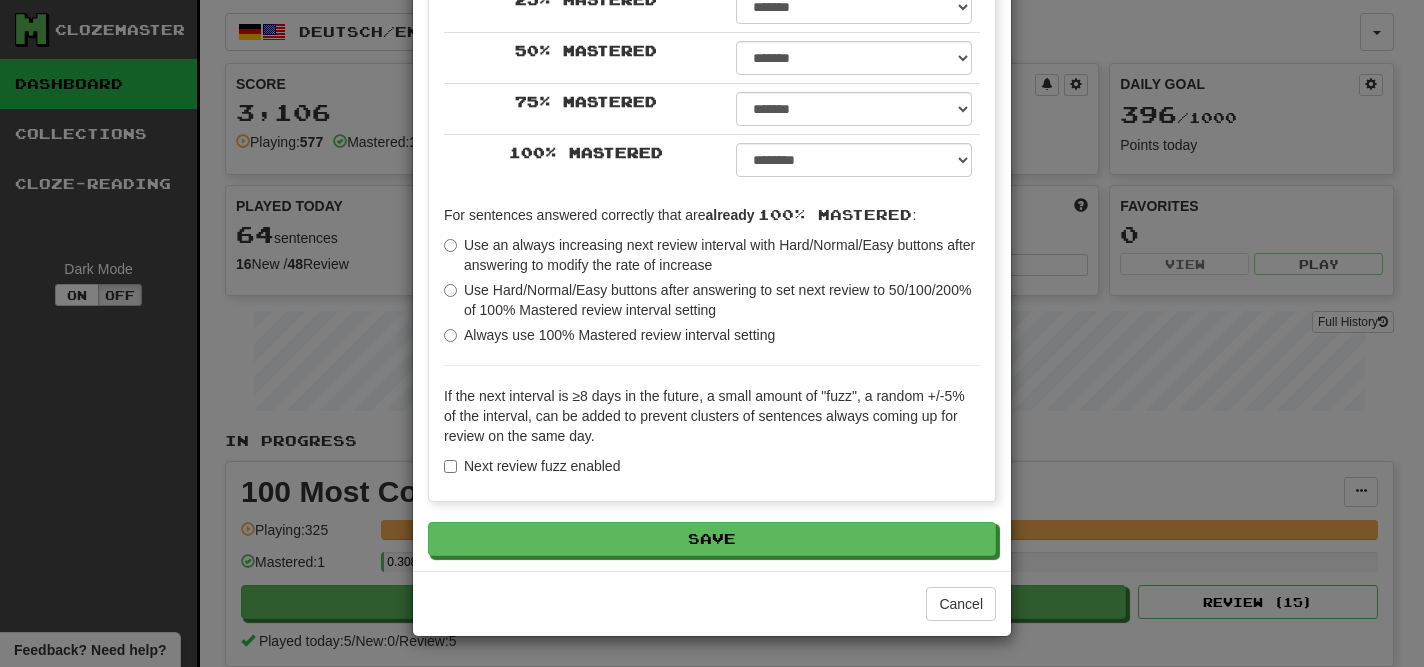 click on "Use Hard/Normal/Easy buttons after answering to set next review to 50/100/200% of 100% Mastered review interval setting" at bounding box center [712, 300] 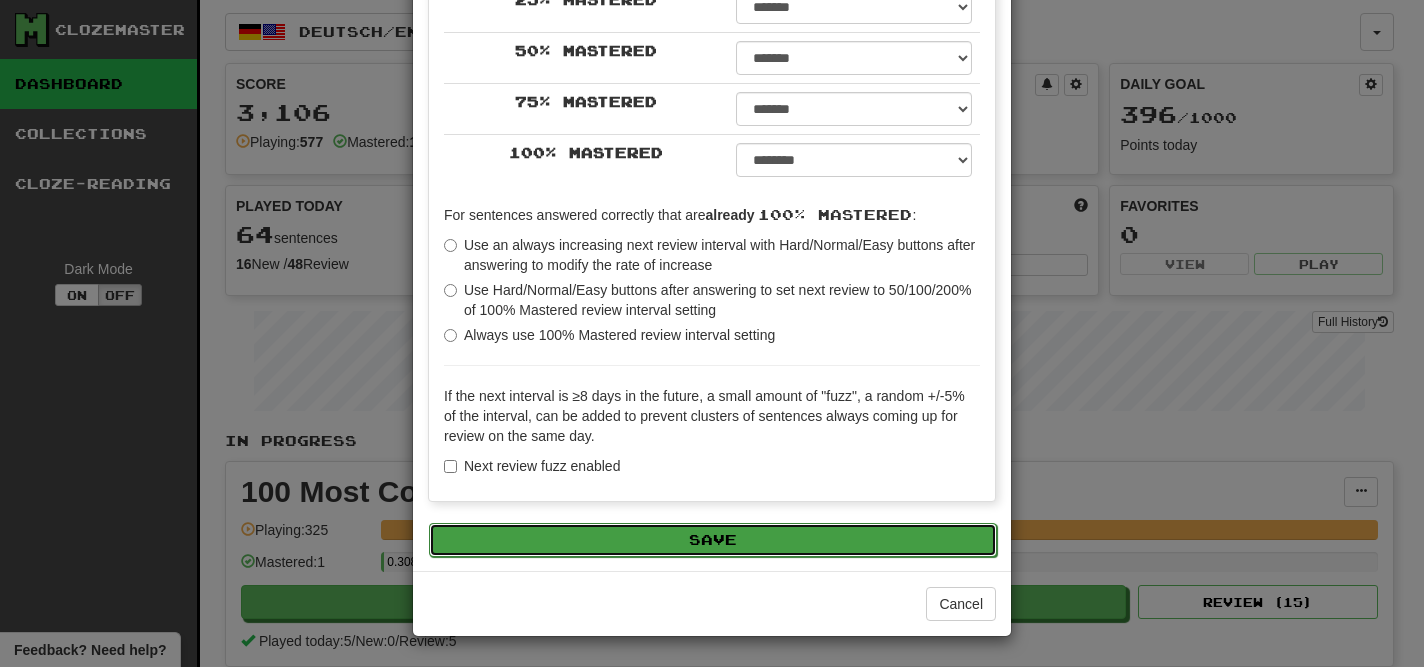 click on "Save" at bounding box center (713, 540) 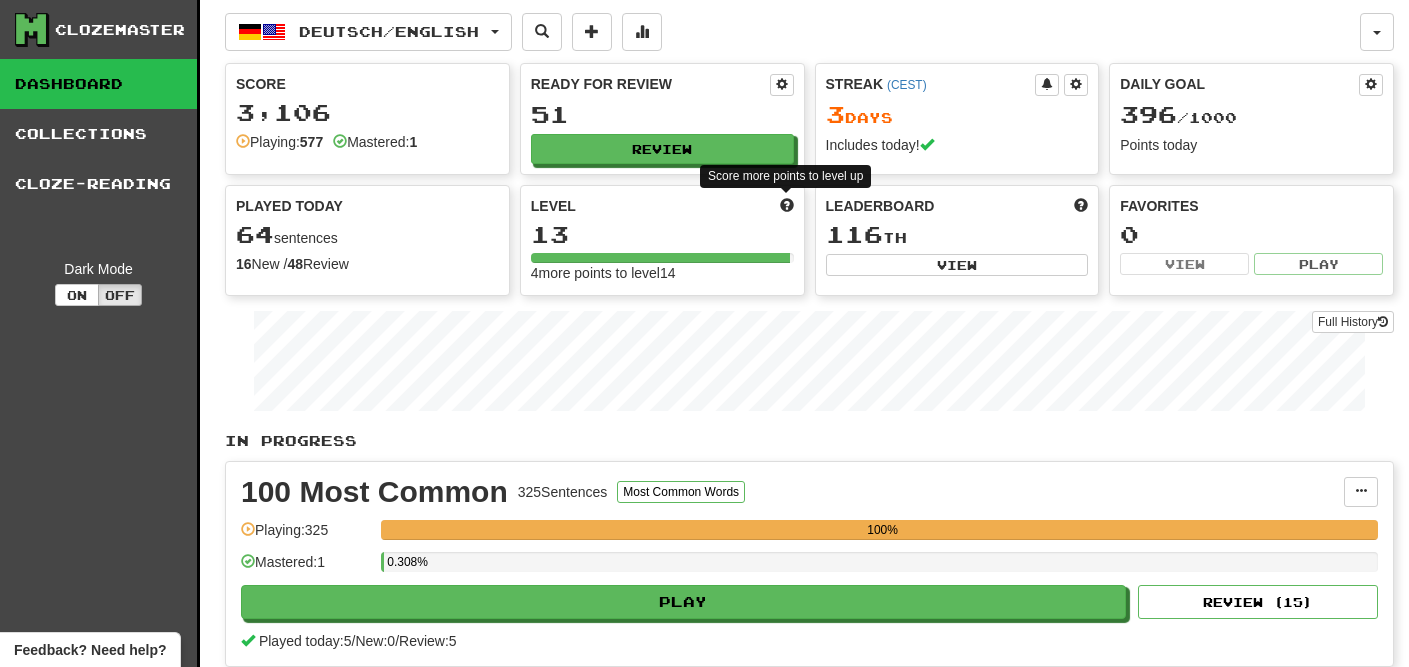 click at bounding box center [787, 205] 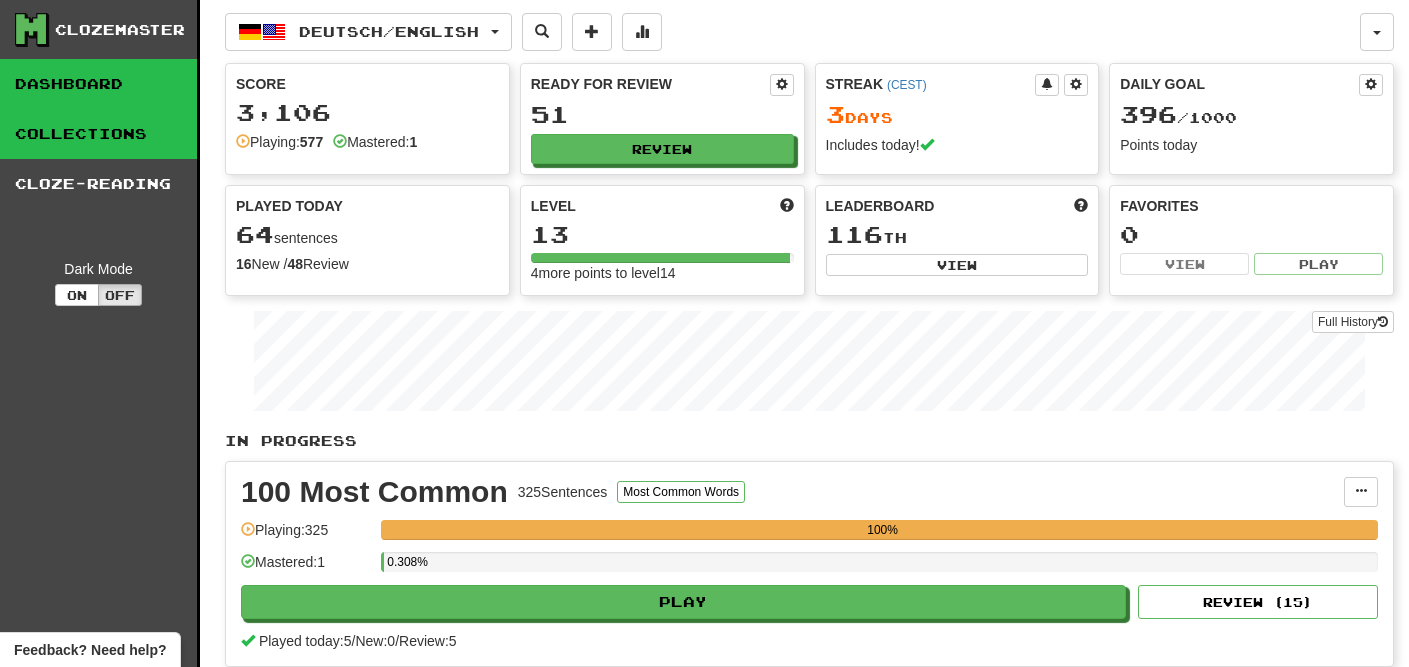 click on "Collections" at bounding box center (98, 134) 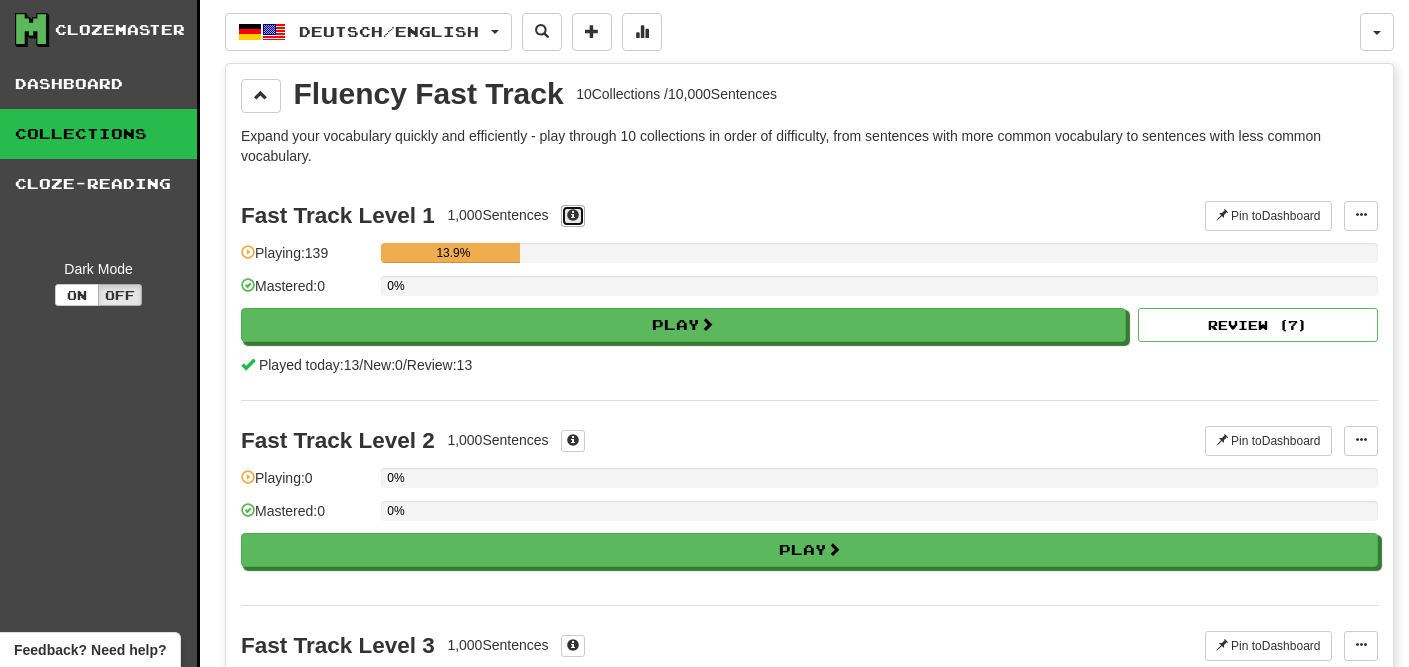 click at bounding box center (573, 216) 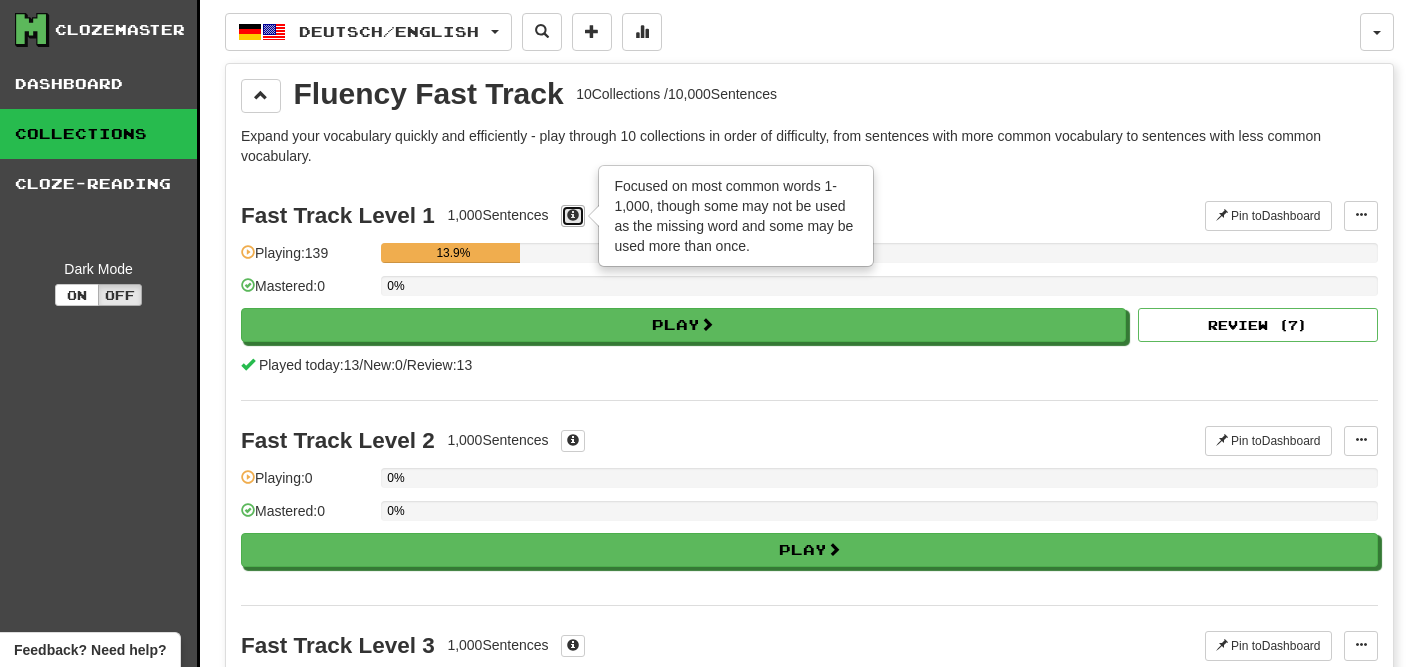 click at bounding box center (573, 215) 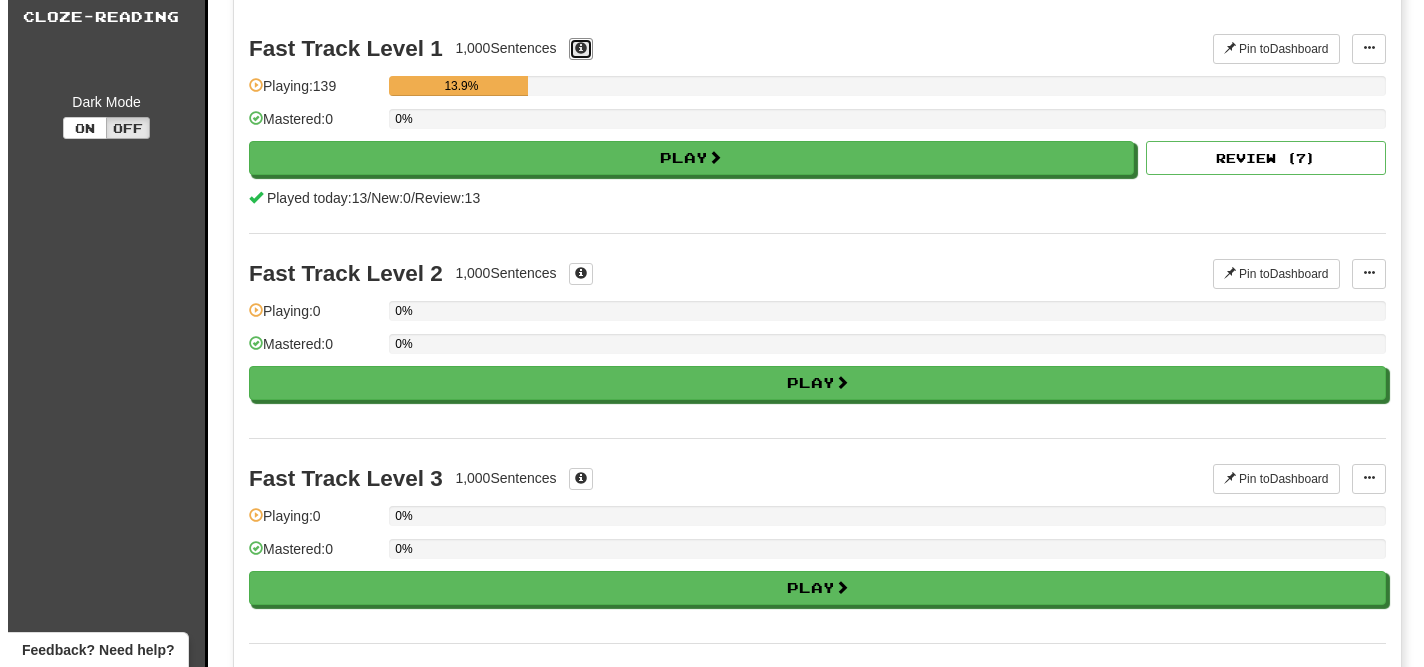 scroll, scrollTop: 166, scrollLeft: 0, axis: vertical 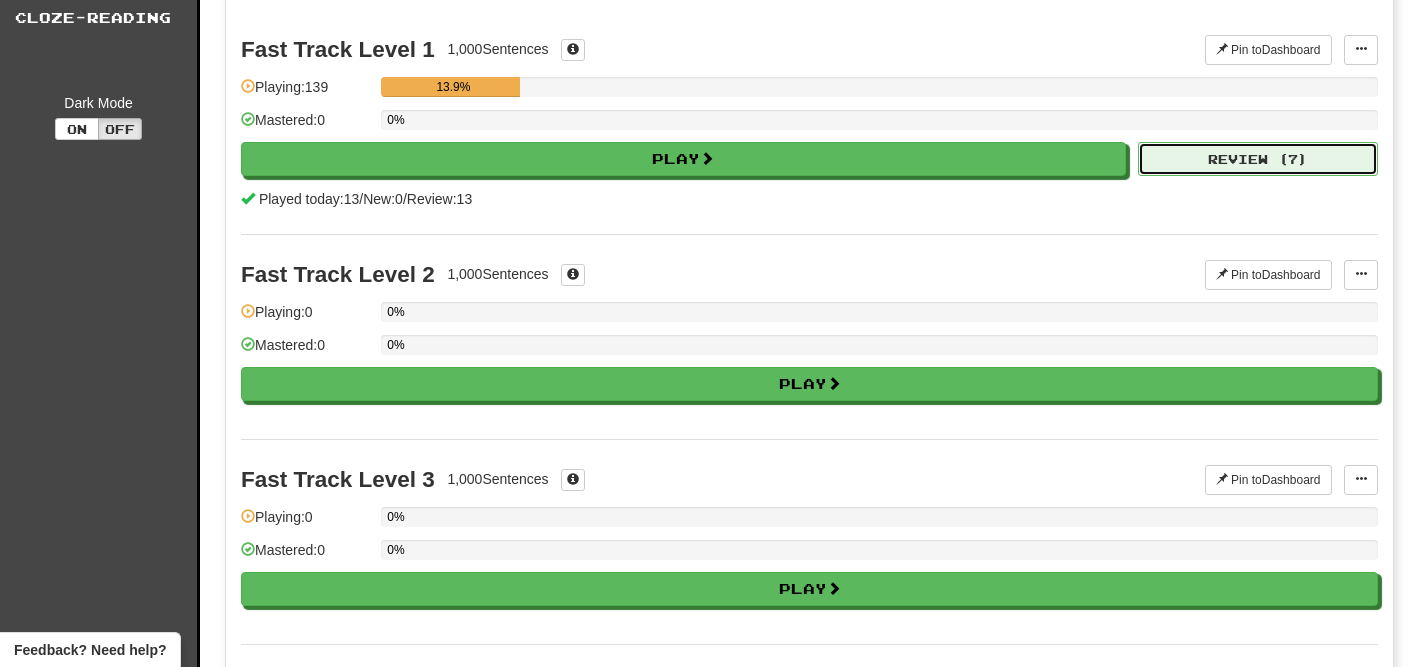 click on "Review ( 7 )" at bounding box center (1258, 159) 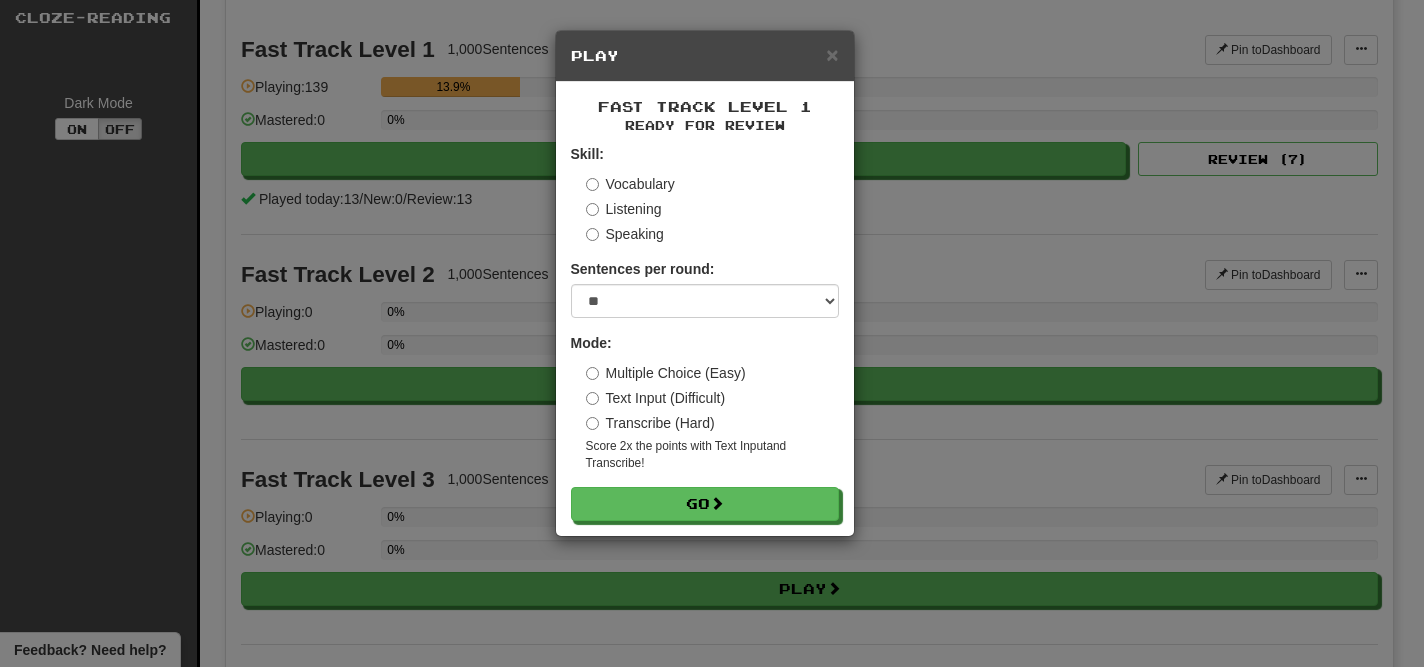 click on "Transcribe (Hard)" at bounding box center (650, 423) 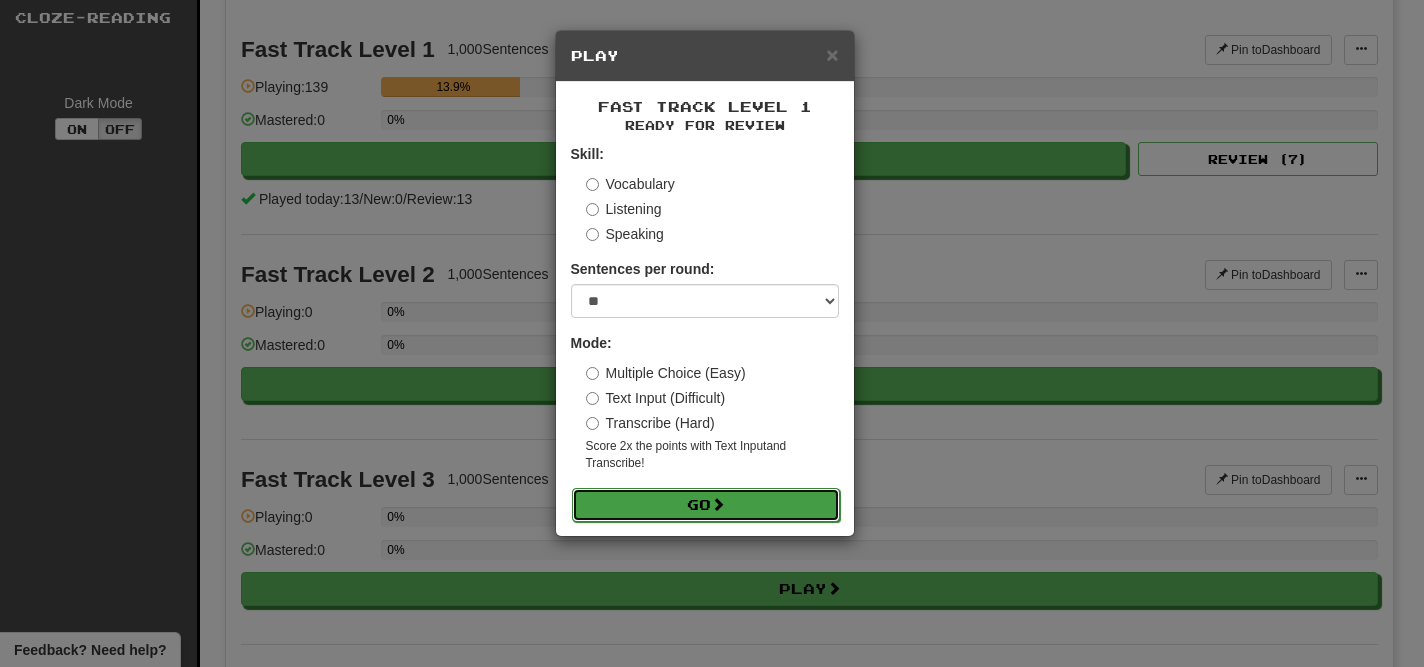 click on "Go" at bounding box center [706, 505] 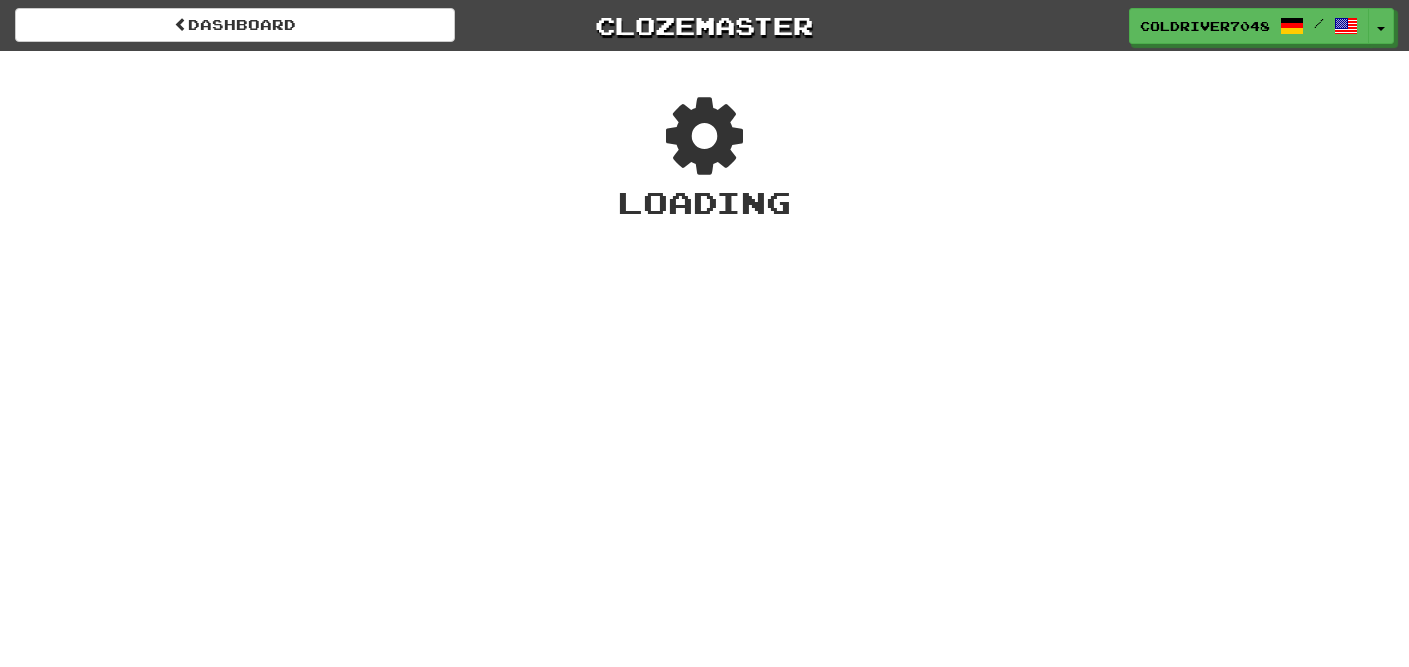 scroll, scrollTop: 0, scrollLeft: 0, axis: both 